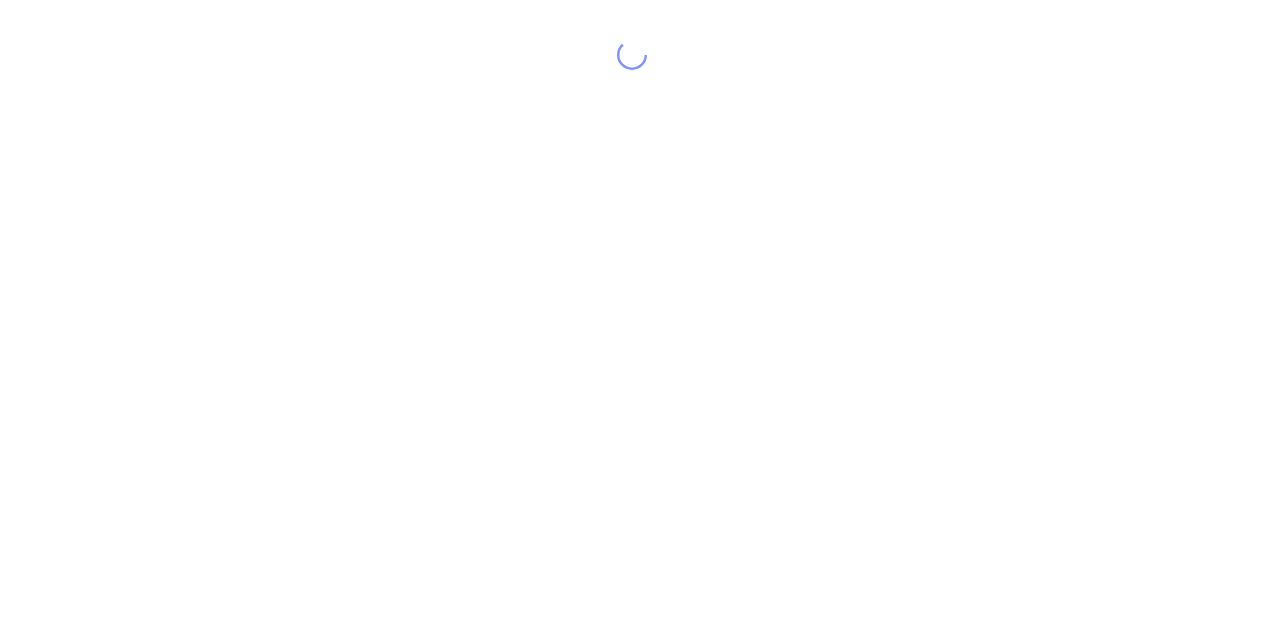 scroll, scrollTop: 0, scrollLeft: 0, axis: both 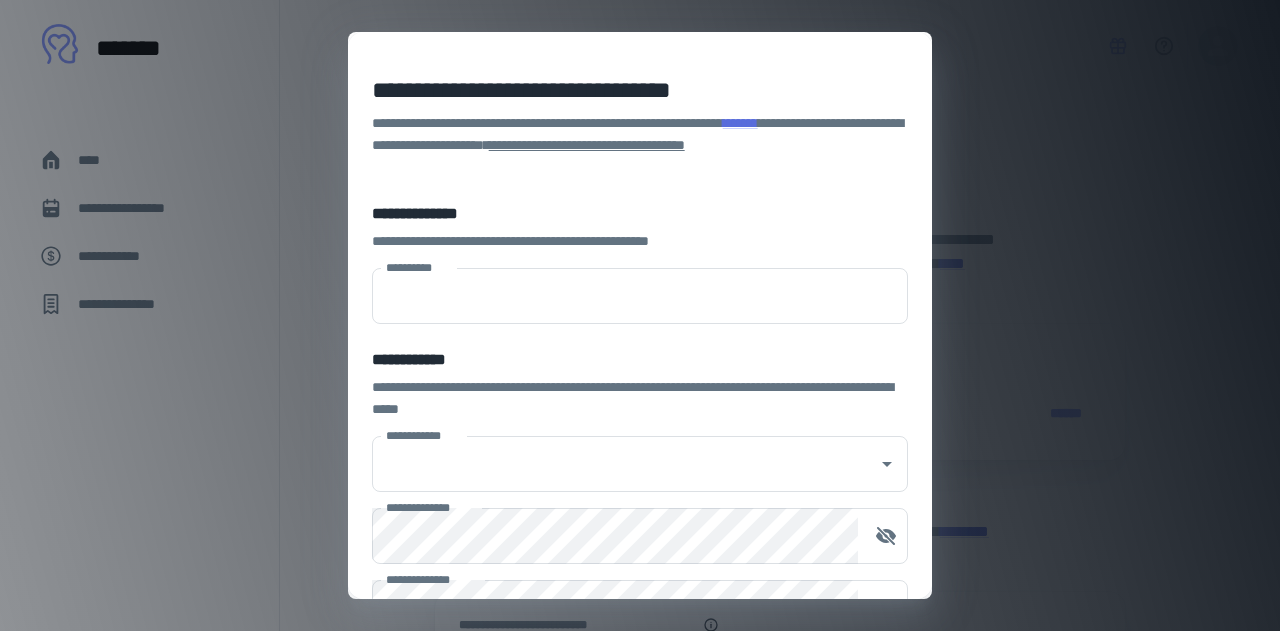 type on "**********" 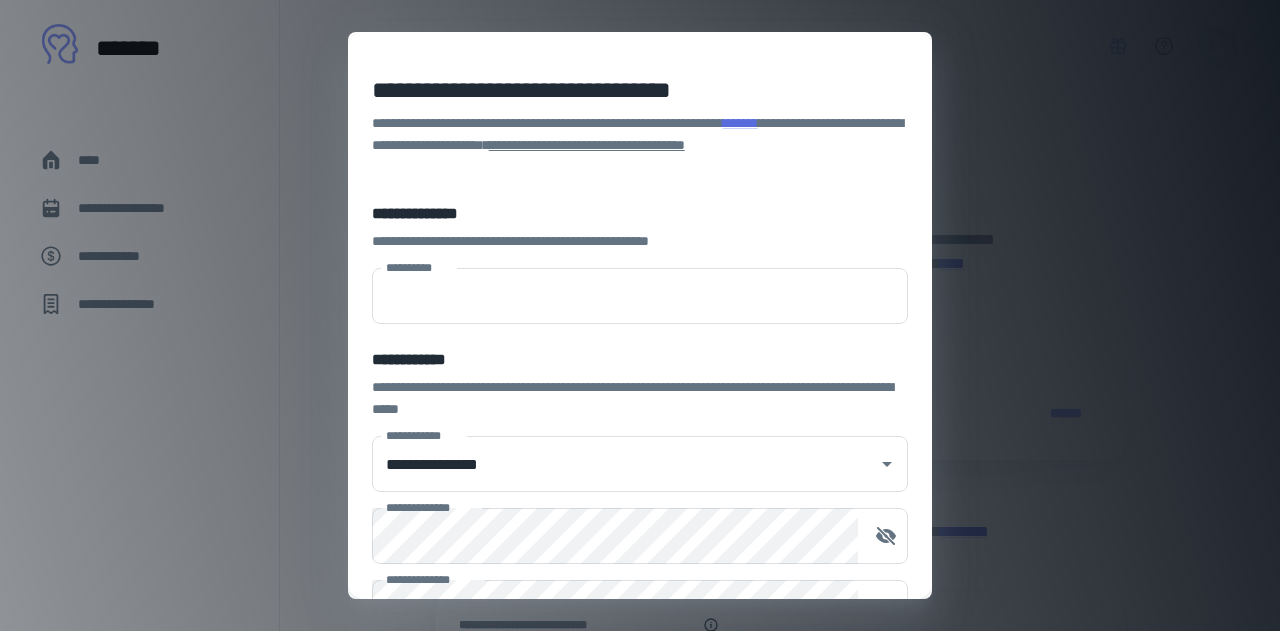 type 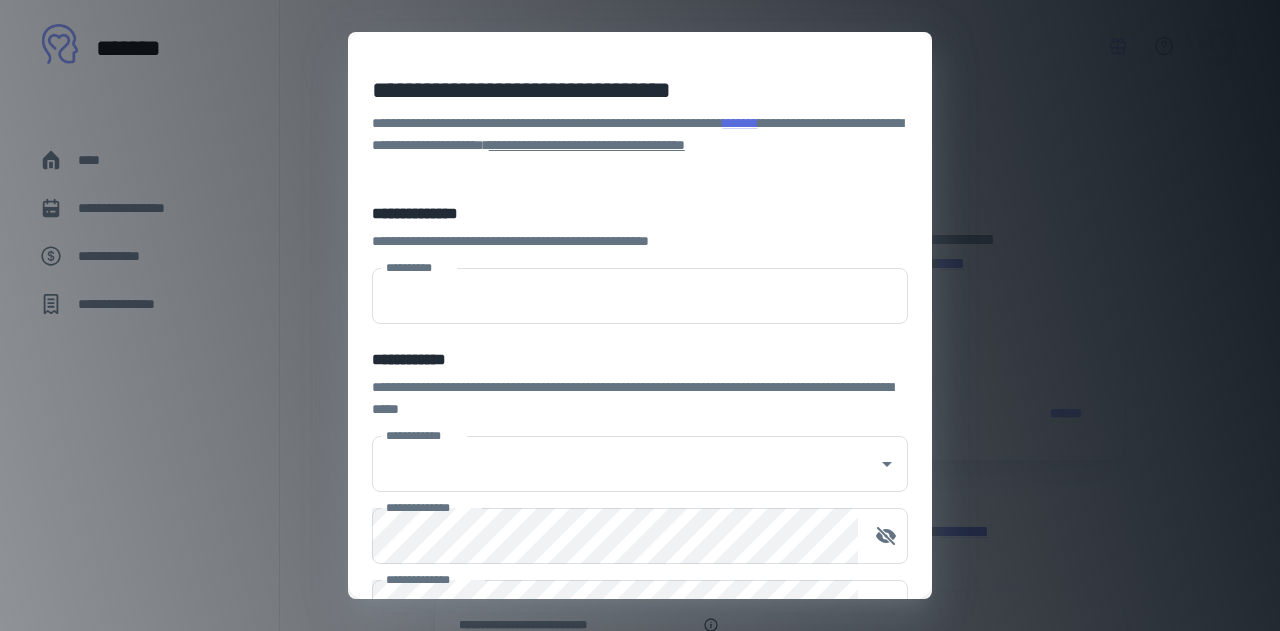 click on "**********" at bounding box center [640, 296] 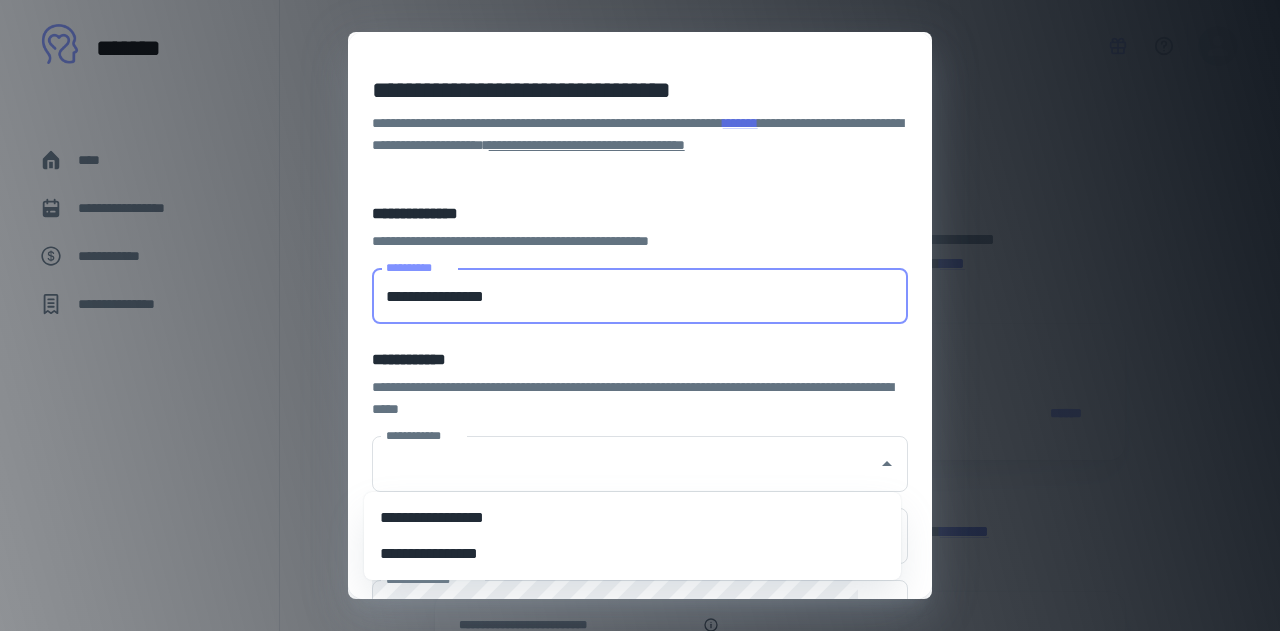 type on "**********" 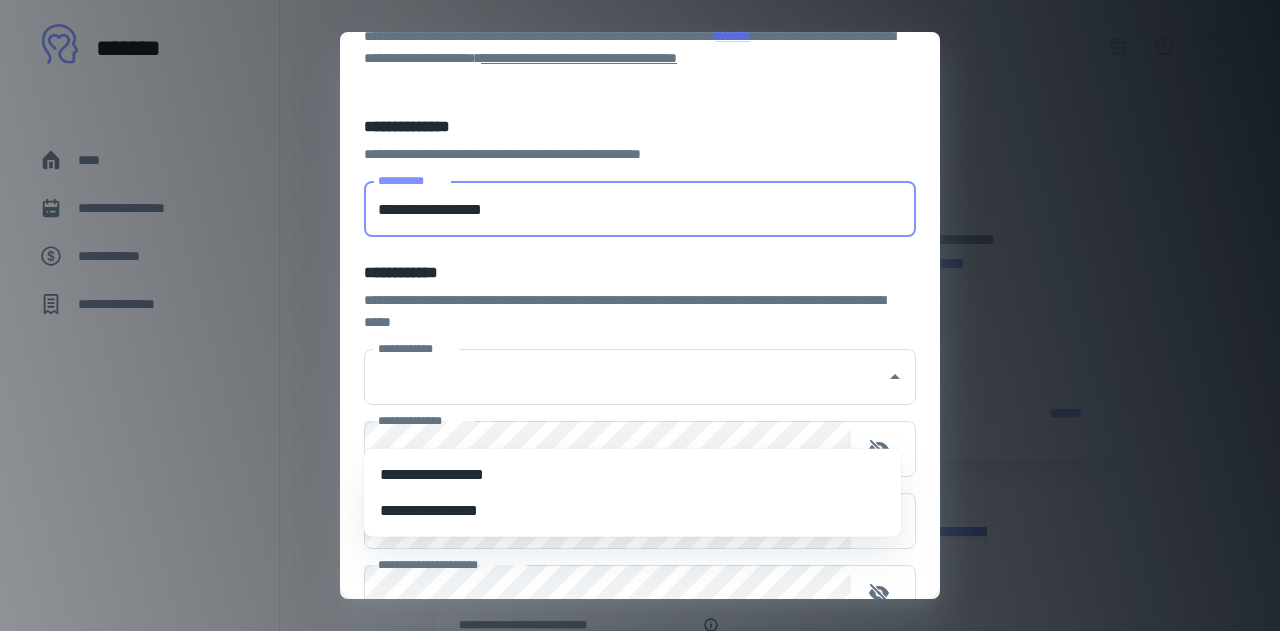 scroll, scrollTop: 200, scrollLeft: 0, axis: vertical 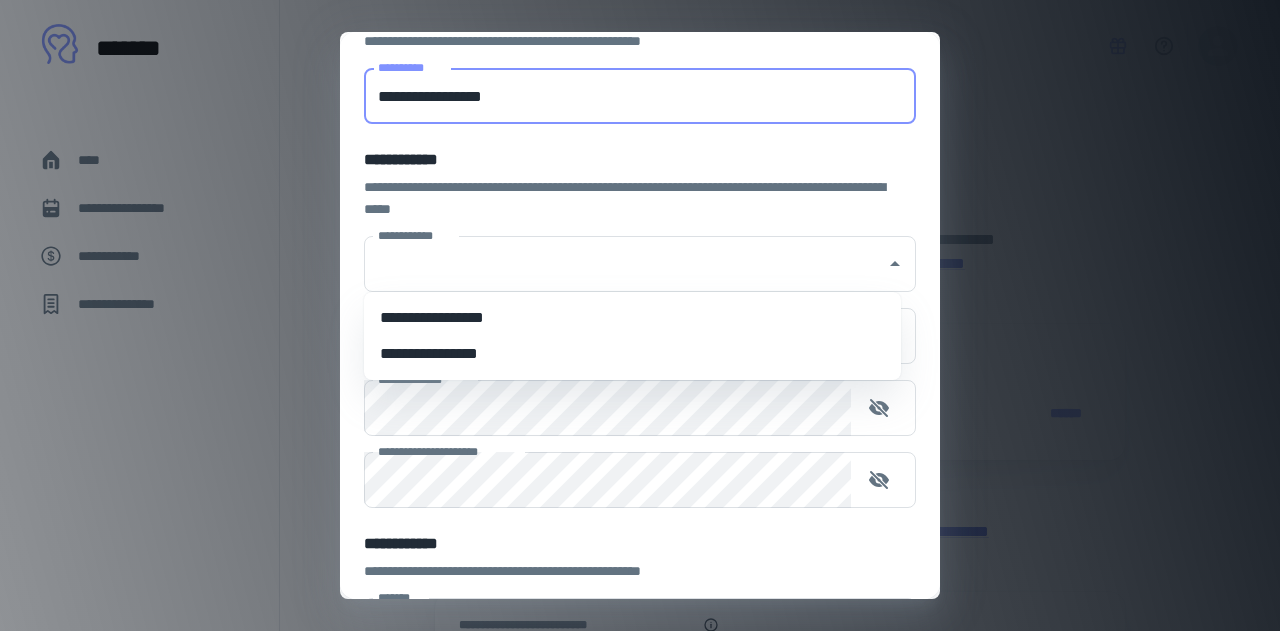 click on "**********" at bounding box center (632, 354) 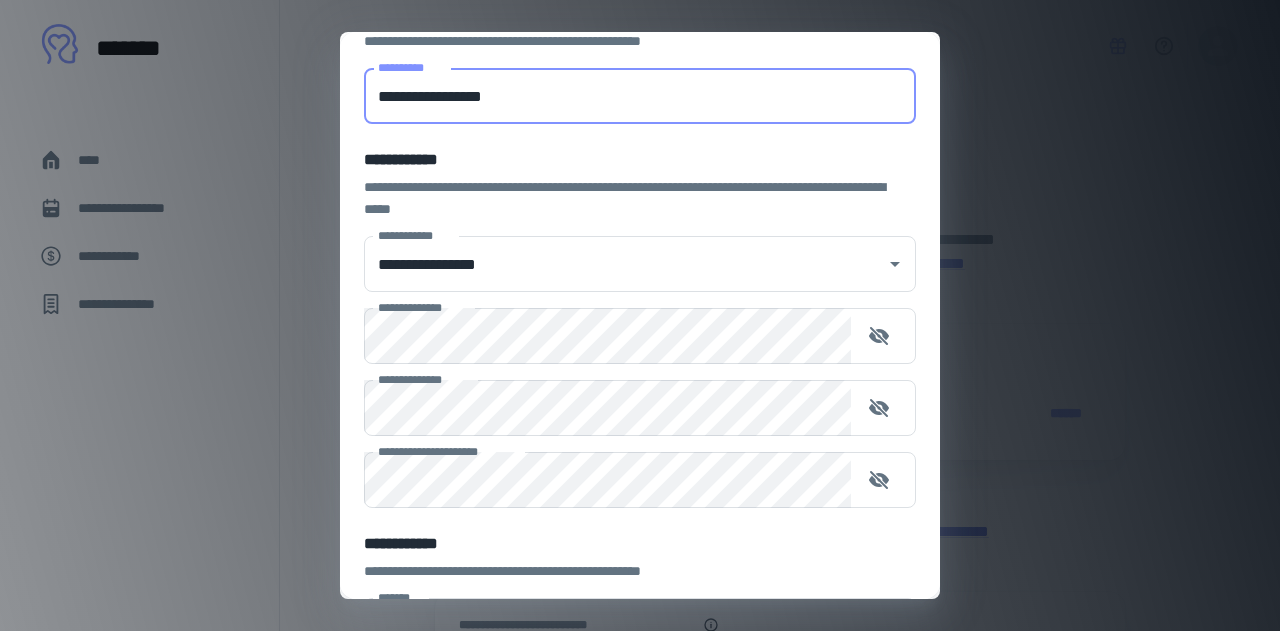 type on "**********" 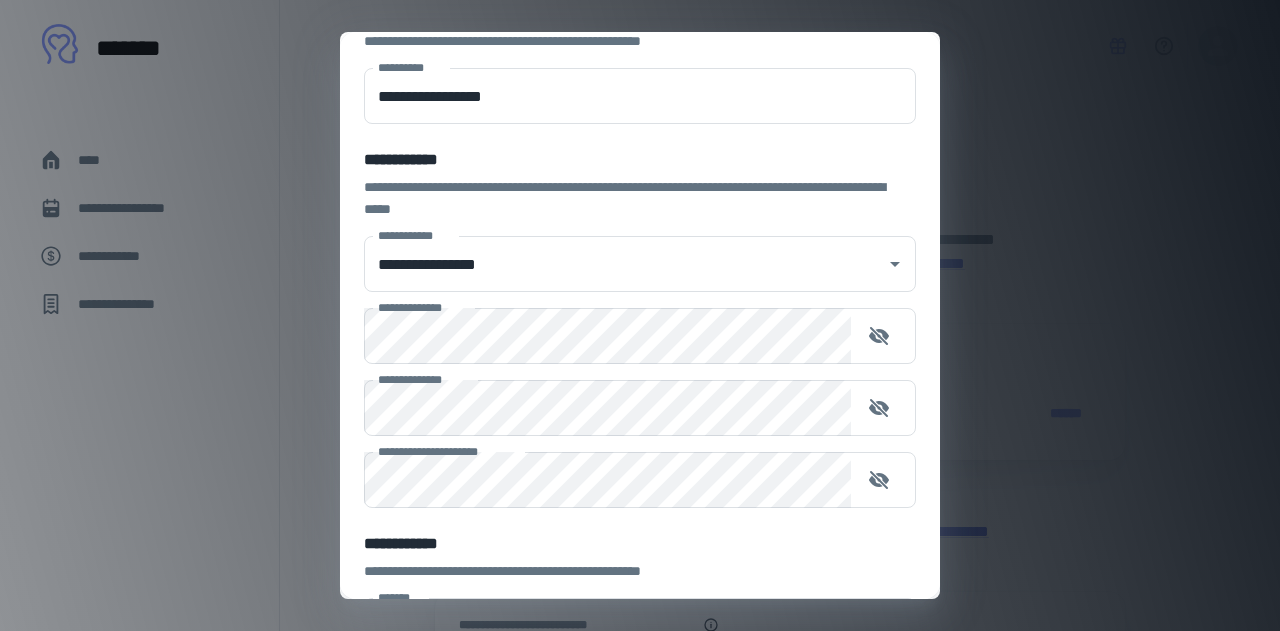 click 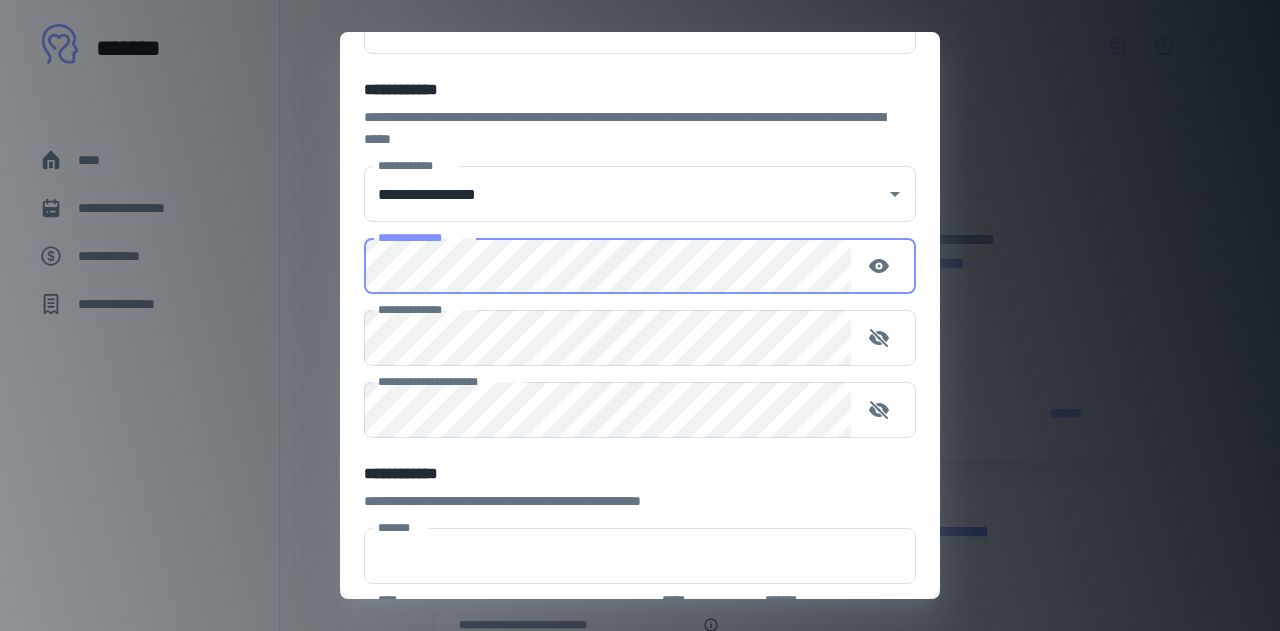 scroll, scrollTop: 300, scrollLeft: 0, axis: vertical 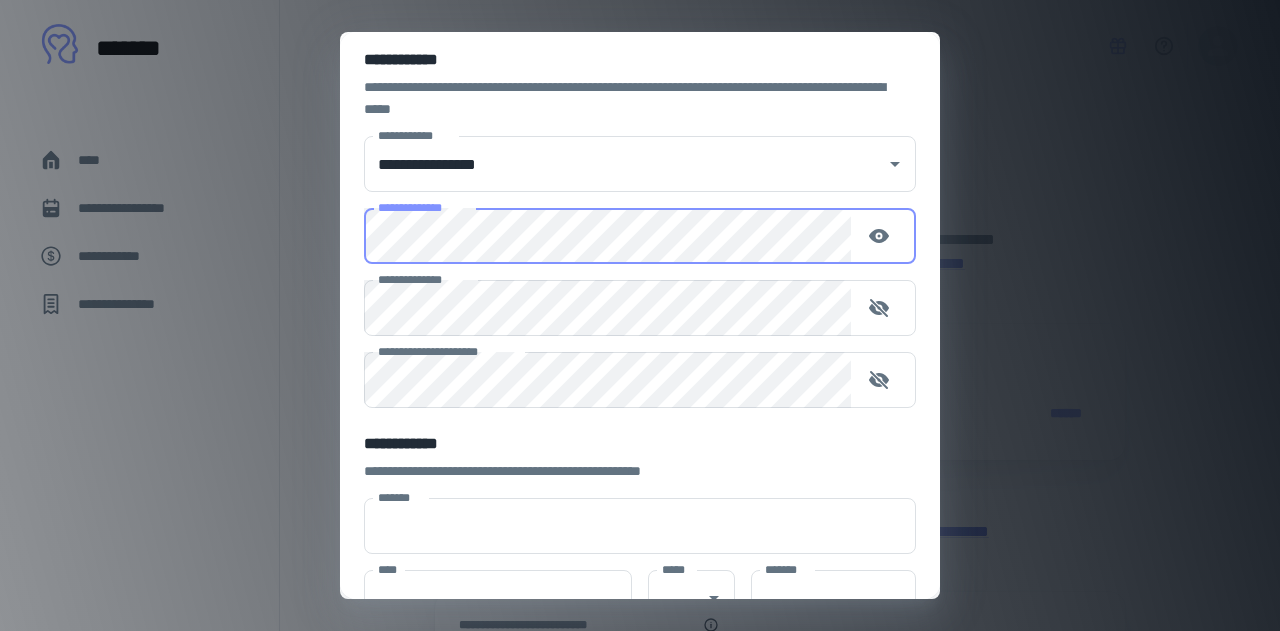 click on "[STREET] [CITY], [STATE] [ZIP] [COUNTRY] [PHONE] [EMAIL] [SSN] [DLN] [CC] [DOB] [AGE]" at bounding box center [640, 294] 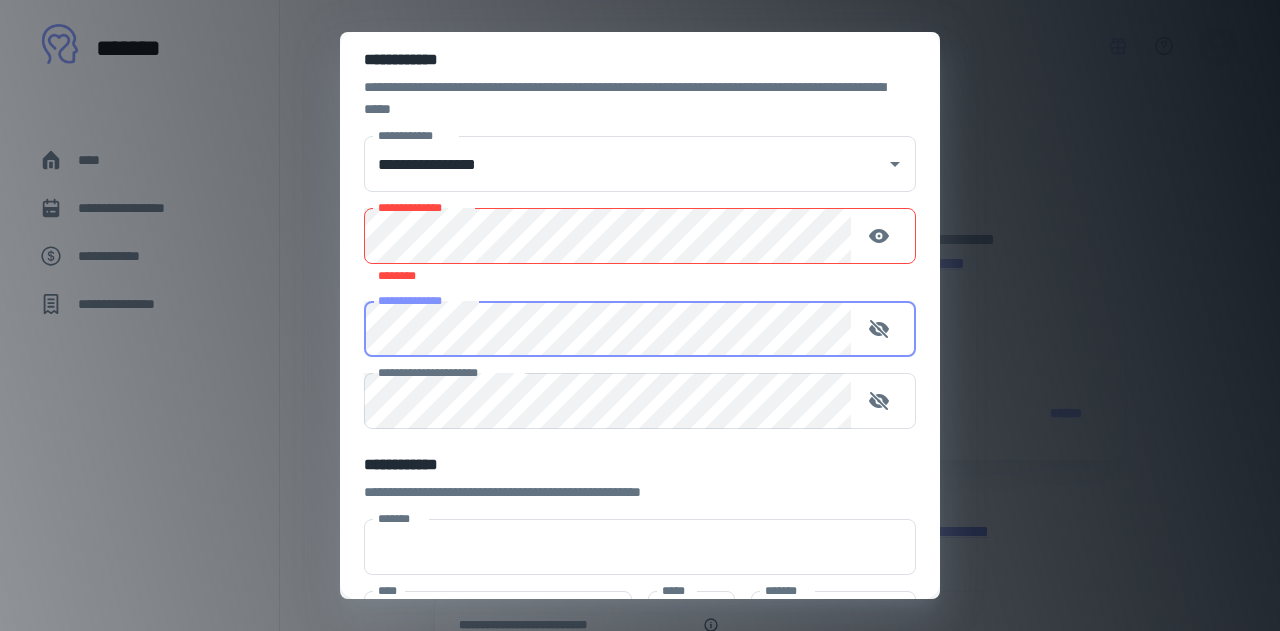 click on "[STREET] [CITY], [STATE] [ZIP] [COUNTRY] [PHONE] [EMAIL] [SSN] [DLN] [CC] [DOB] [AGE]" at bounding box center (640, 304) 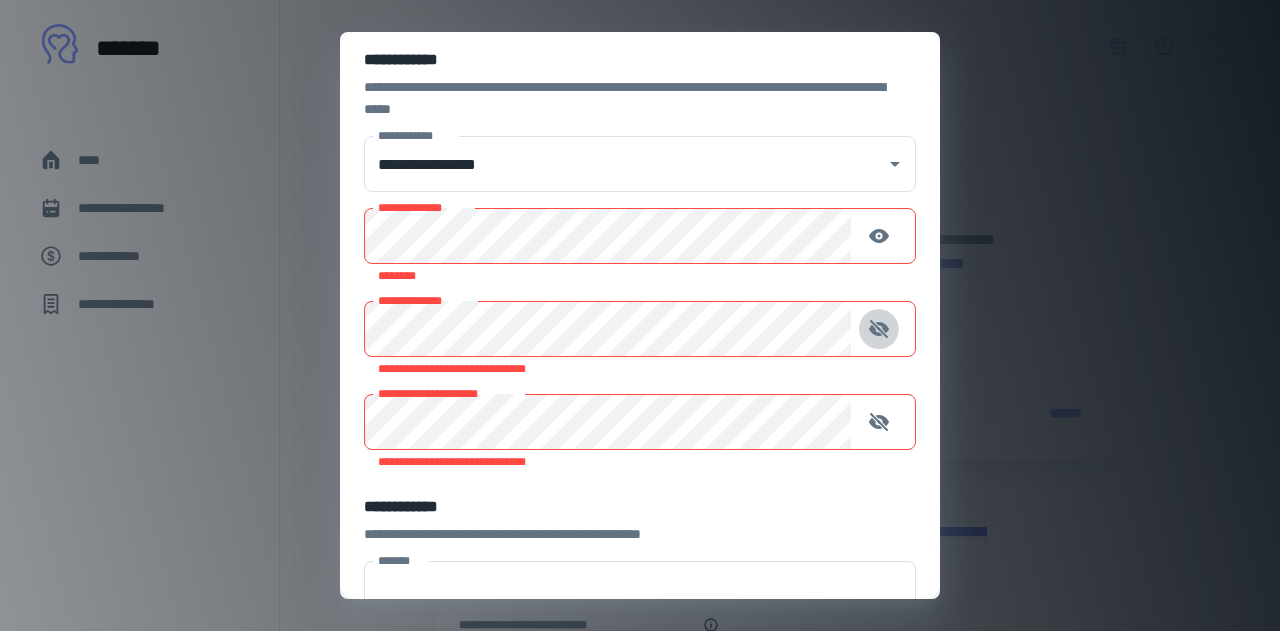 click at bounding box center [879, 329] 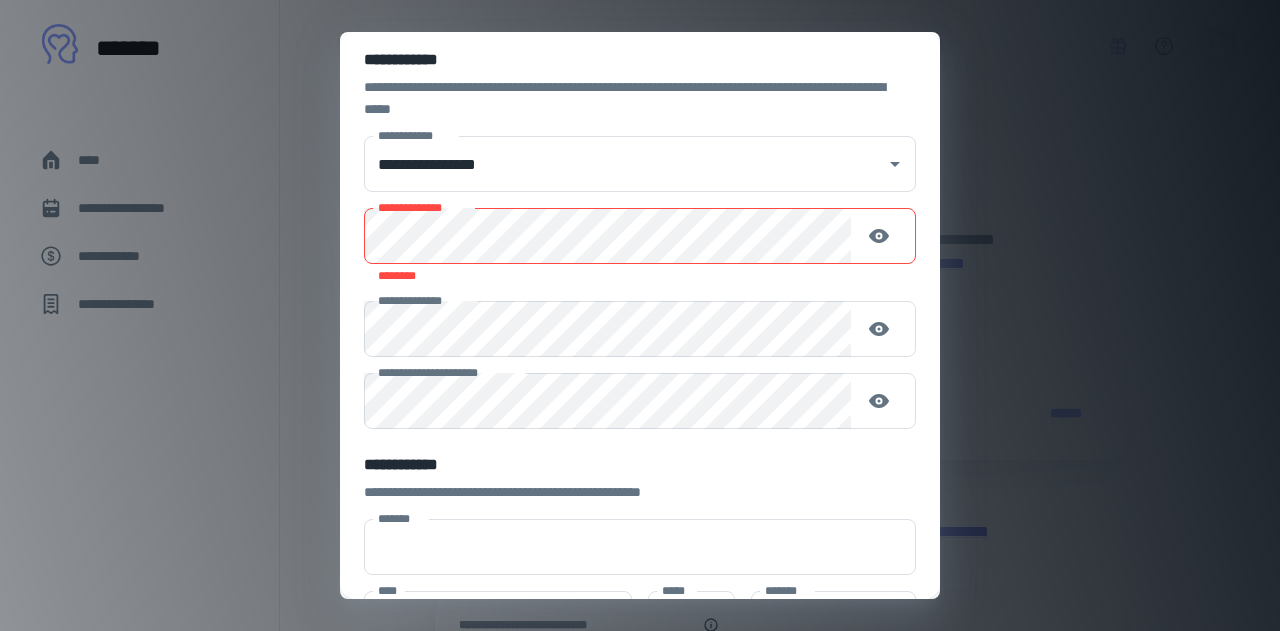 click on "********" at bounding box center [632, 276] 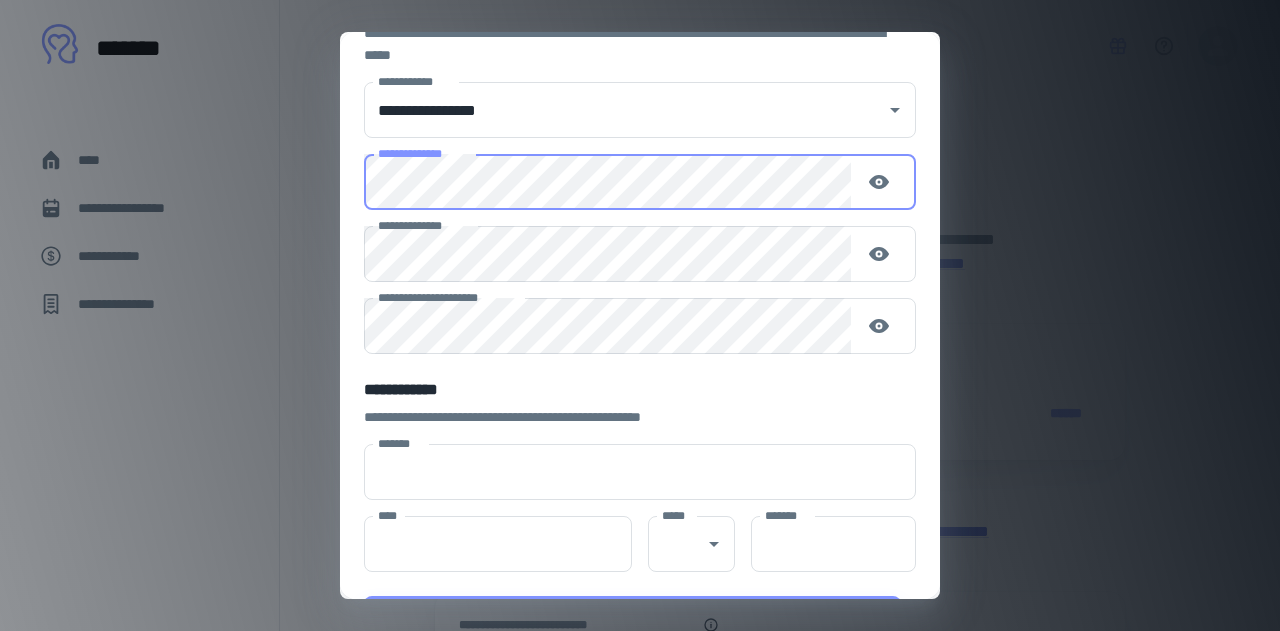 scroll, scrollTop: 400, scrollLeft: 0, axis: vertical 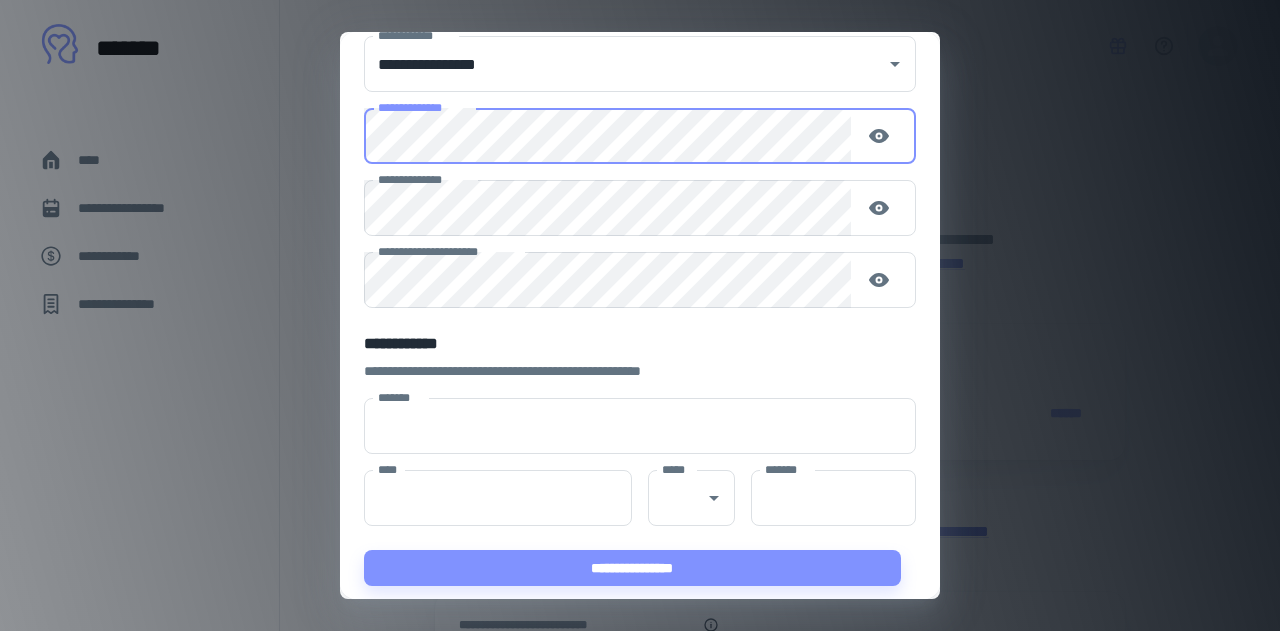 click on "*******" at bounding box center (640, 426) 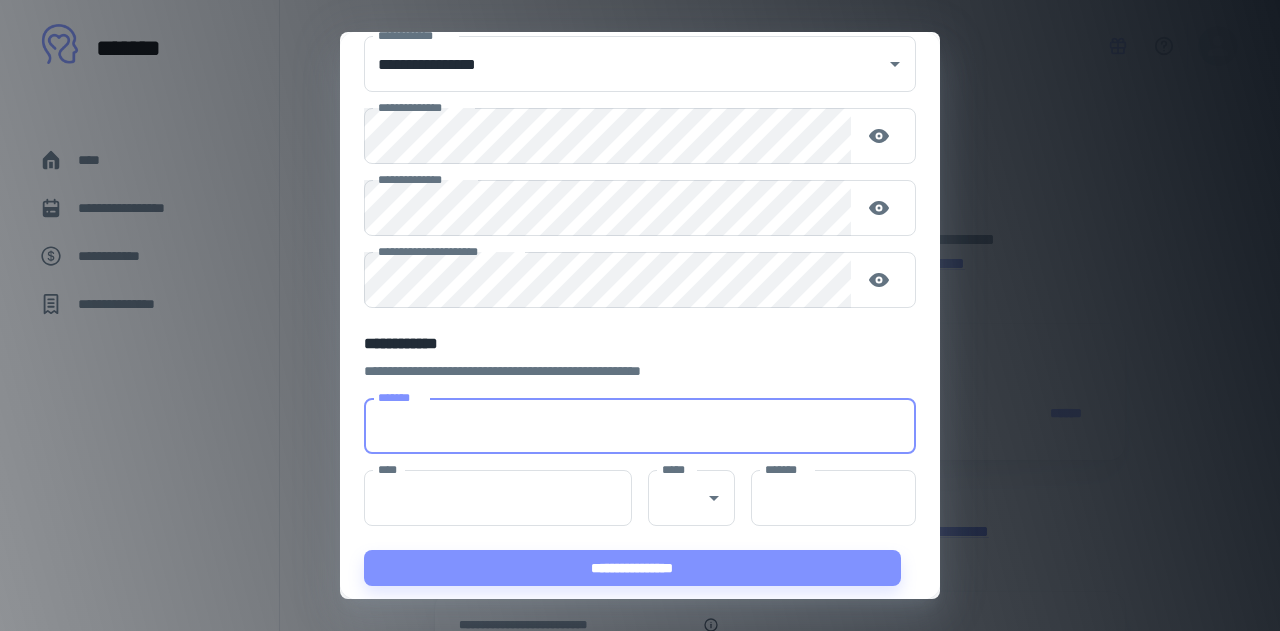 type on "**********" 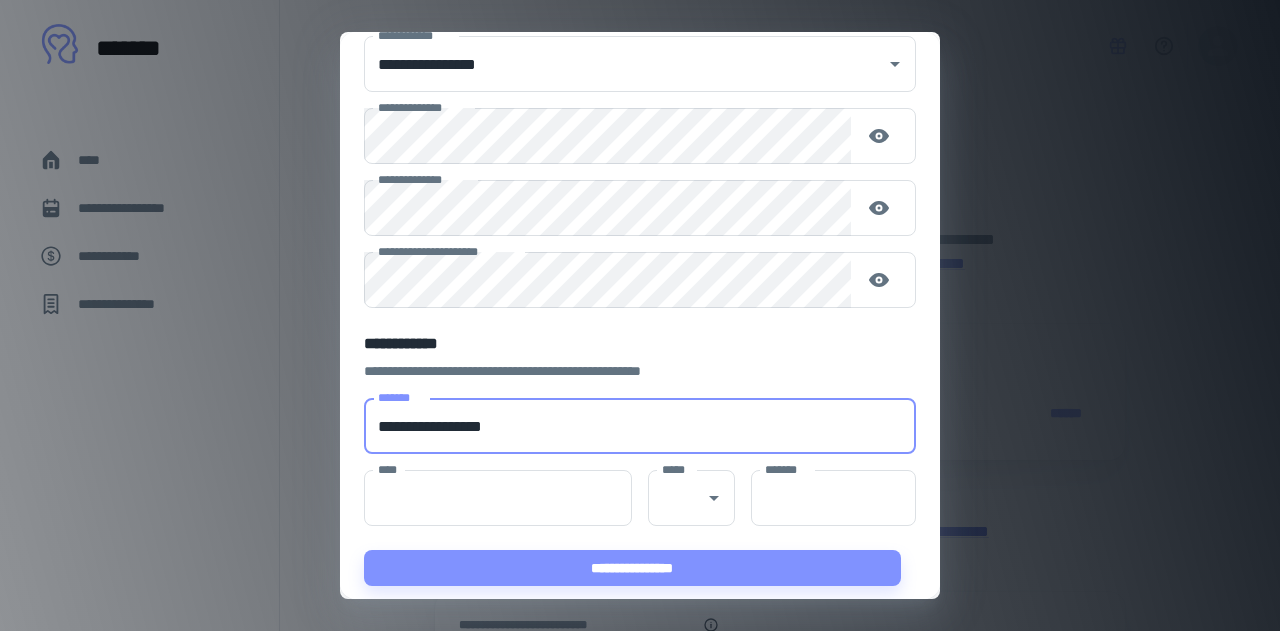 type on "********" 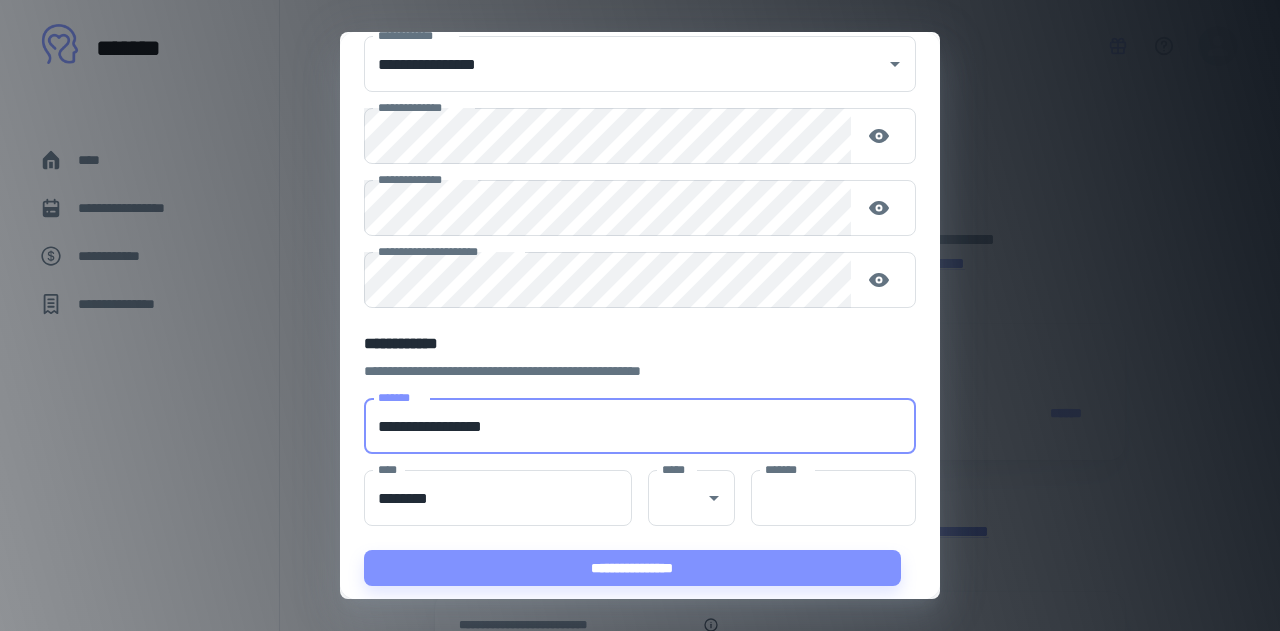 type on "**" 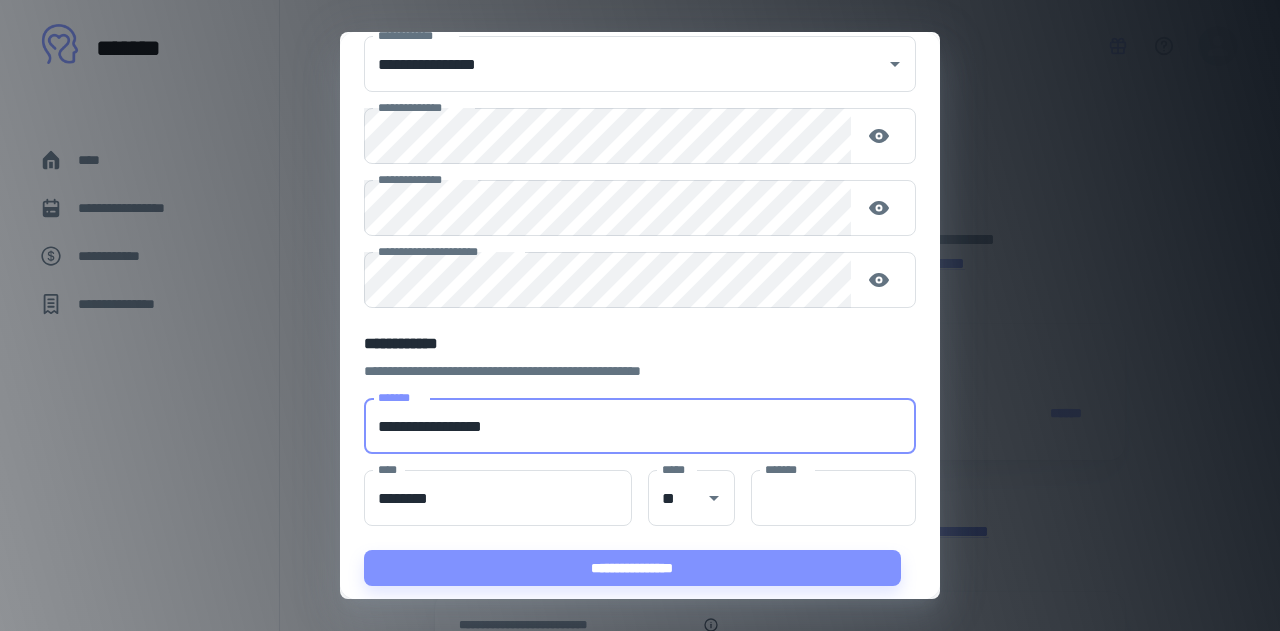 type on "*****" 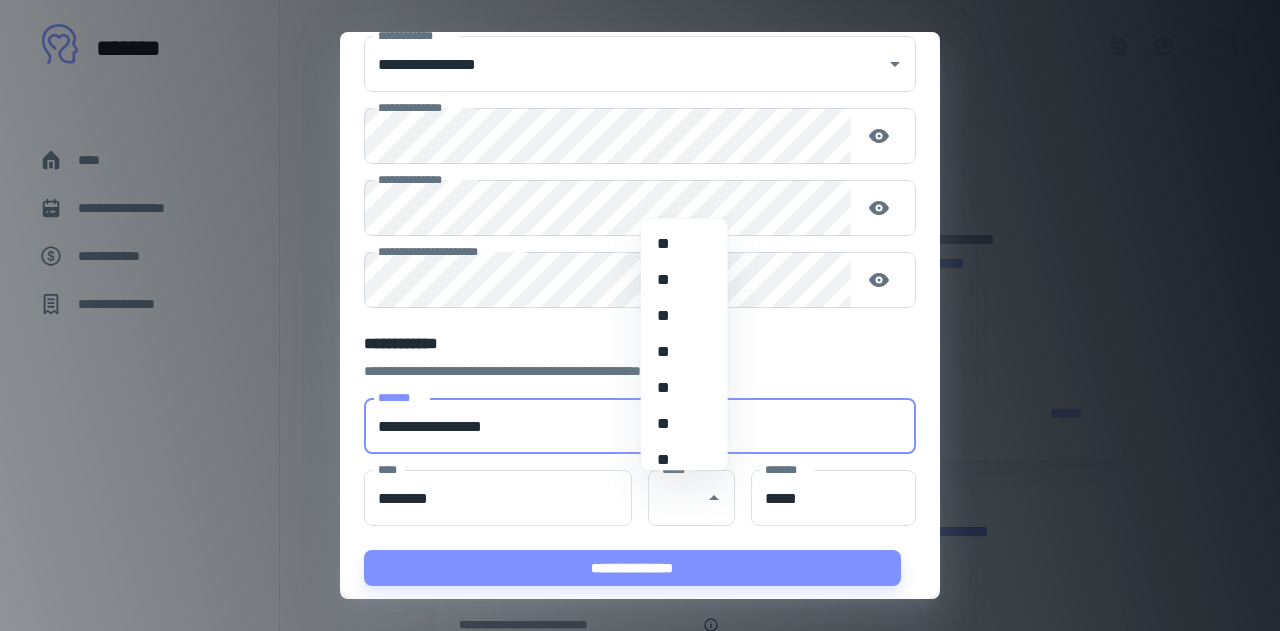 click on "**********" at bounding box center (632, 344) 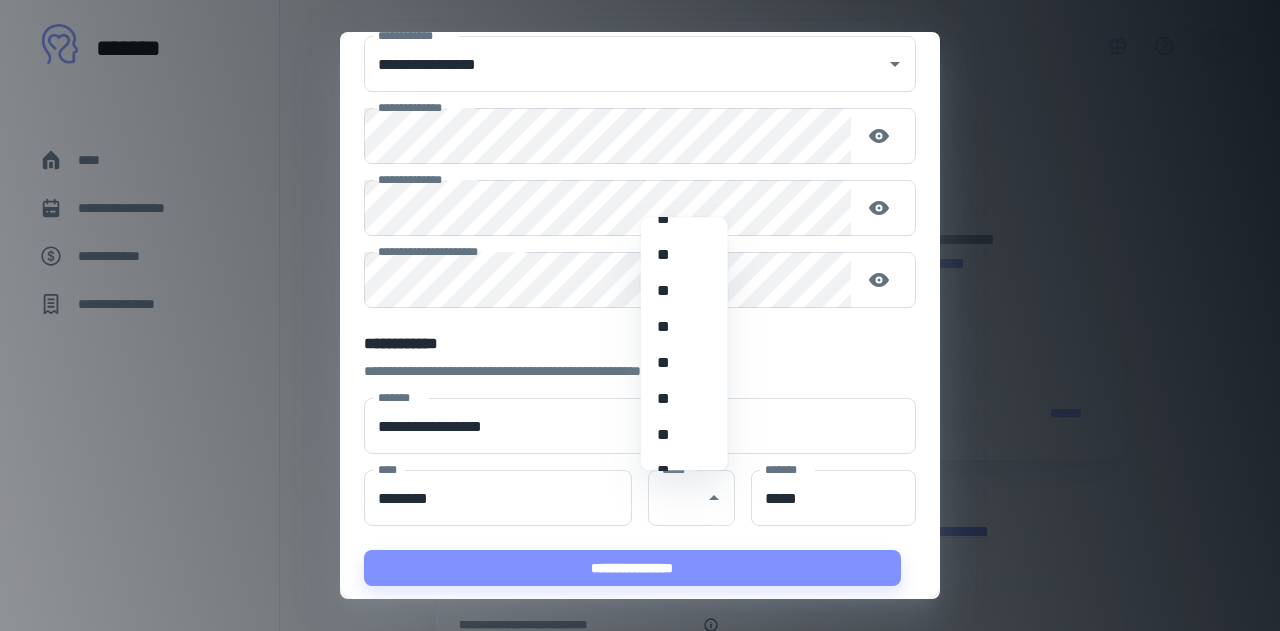 scroll, scrollTop: 1887, scrollLeft: 0, axis: vertical 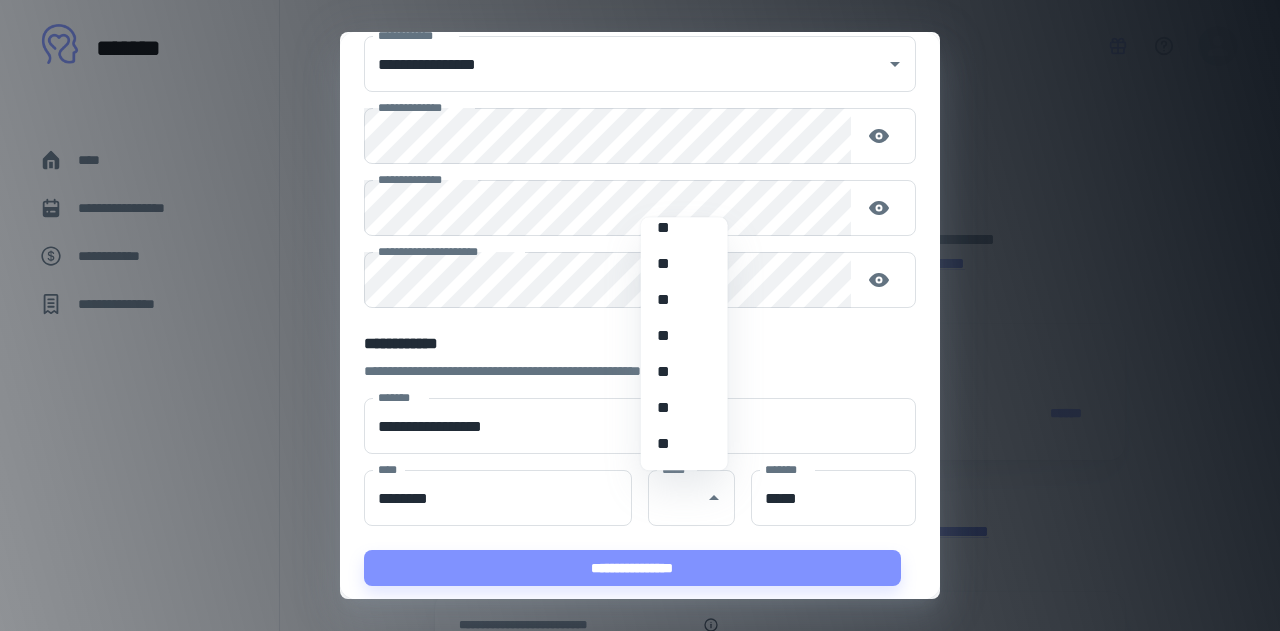 click on "**" at bounding box center [677, 337] 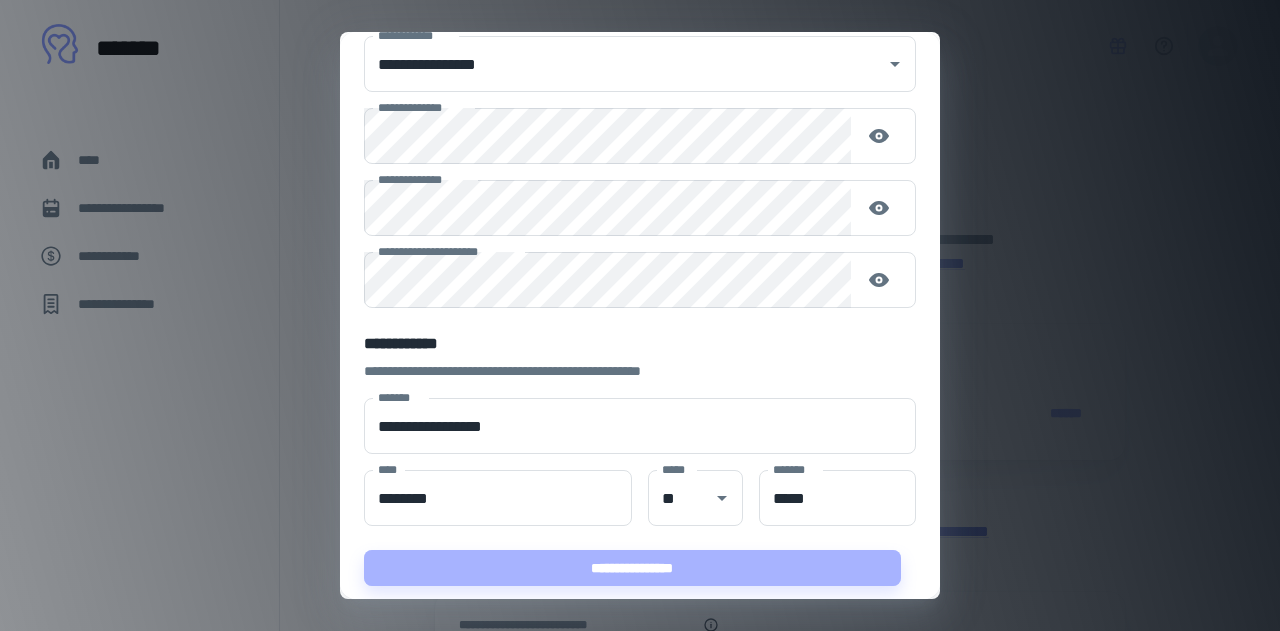 click on "**********" at bounding box center (632, 568) 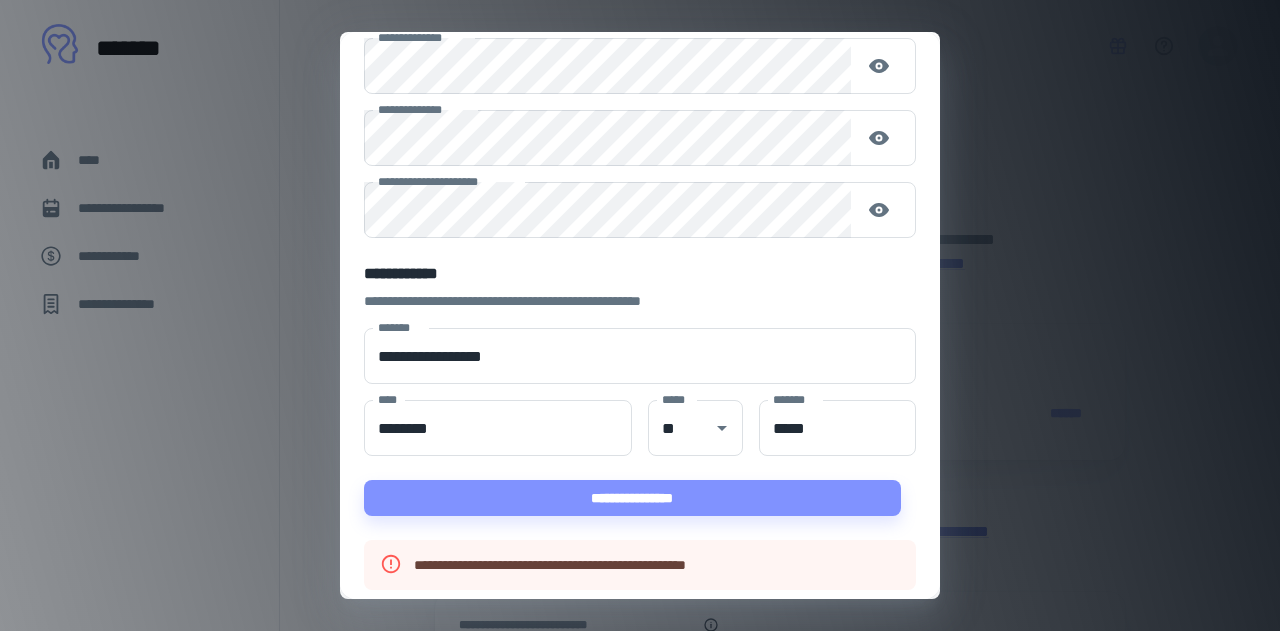 scroll, scrollTop: 484, scrollLeft: 0, axis: vertical 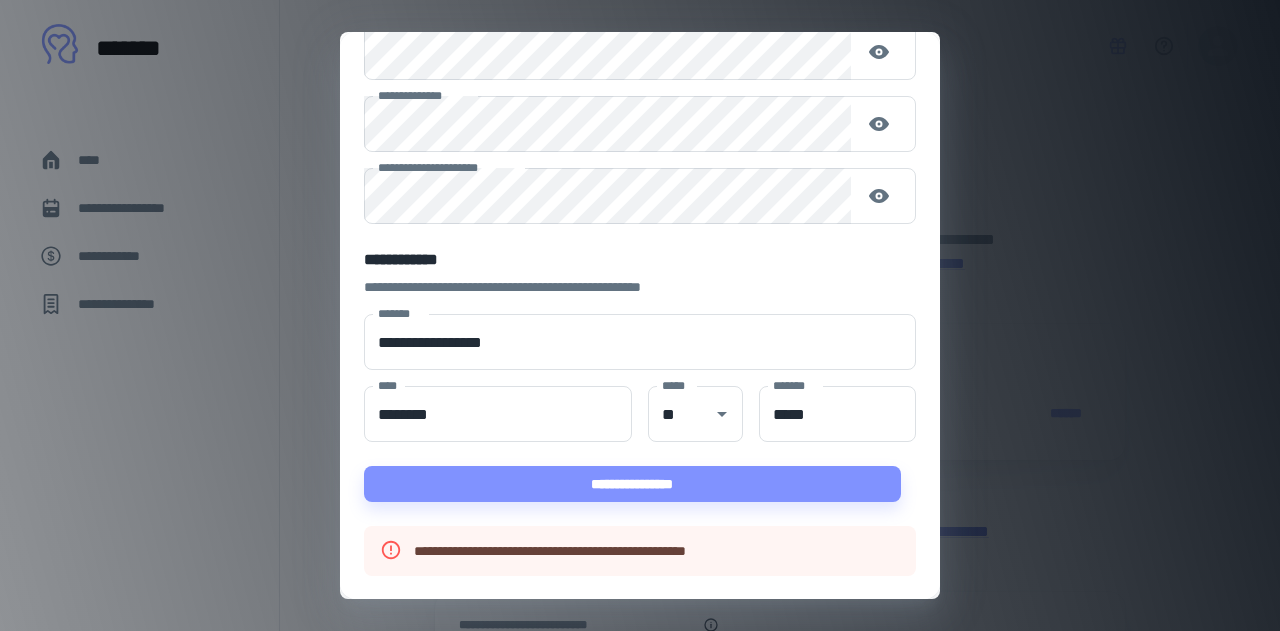 click on "[FIRST] [LAST] [STREET] [CITY], [STATE] [ZIP] [COUNTRY] [PHONE] [EMAIL] [SSN] [DLN] [CC] [DOB] [AGE] [FIRST] [LAST] [STREET] [CITY] [STATE] [ZIP] [COUNTRY] [PHONE] [EMAIL] [SSN] [DLN] [CC] [DOB] [AGE]" at bounding box center (640, 315) 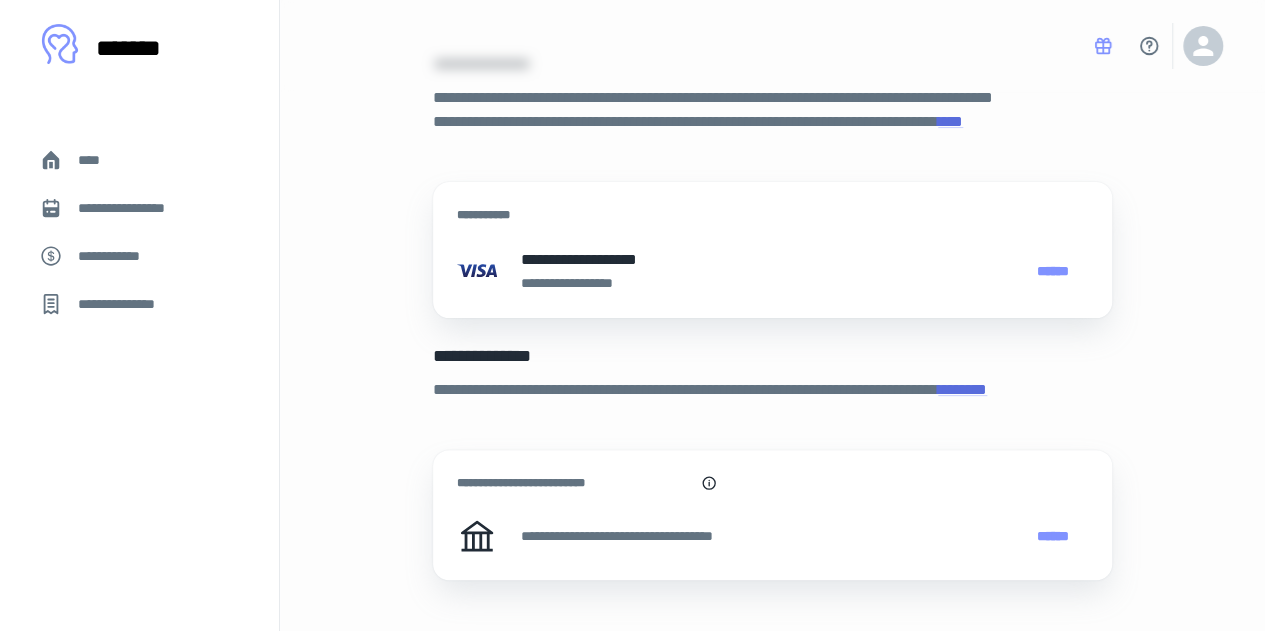 scroll, scrollTop: 170, scrollLeft: 0, axis: vertical 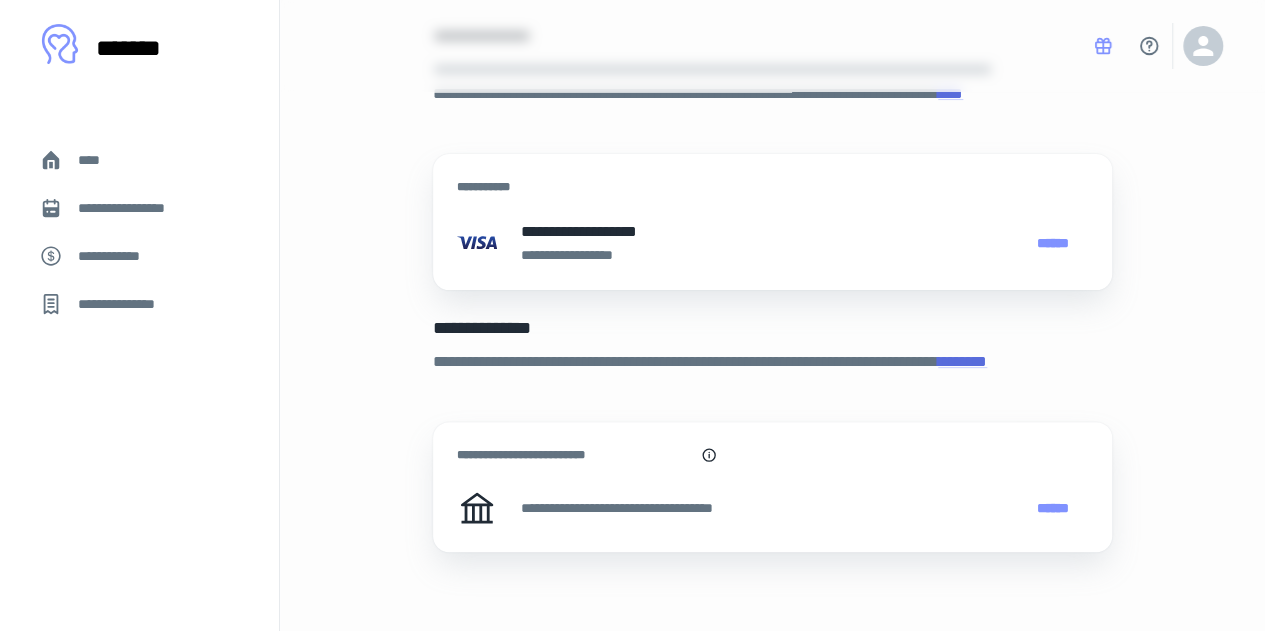 click on "**********" at bounding box center (119, 256) 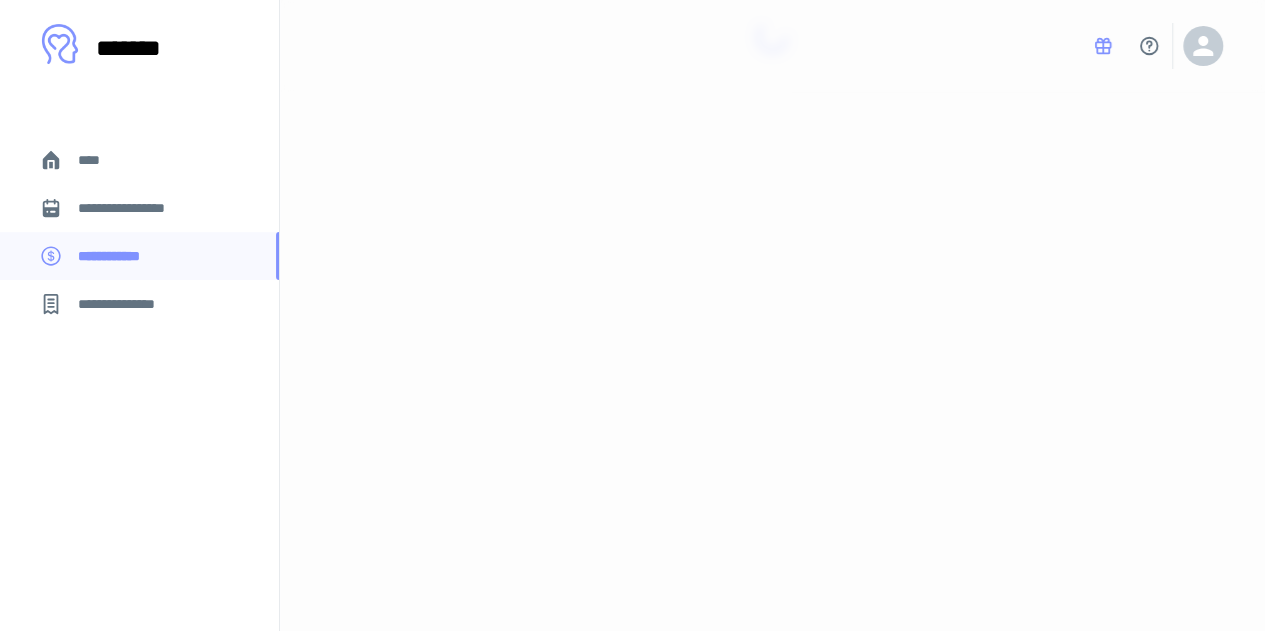 scroll, scrollTop: 0, scrollLeft: 0, axis: both 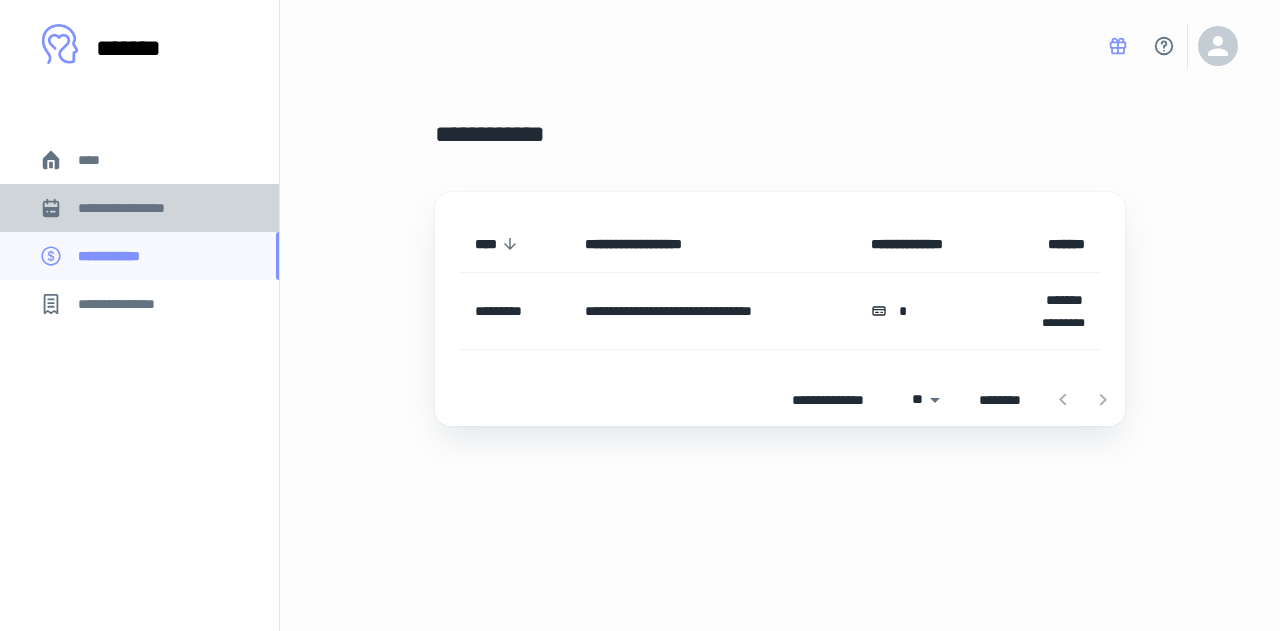 click on "**********" at bounding box center (136, 208) 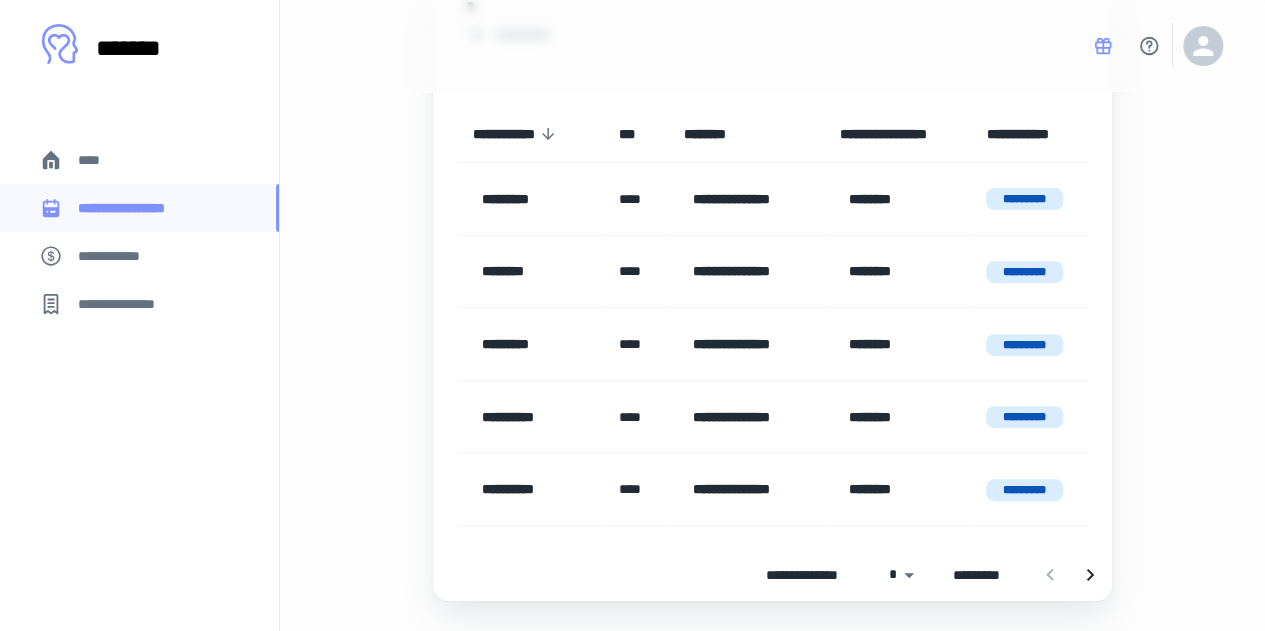 scroll, scrollTop: 264, scrollLeft: 0, axis: vertical 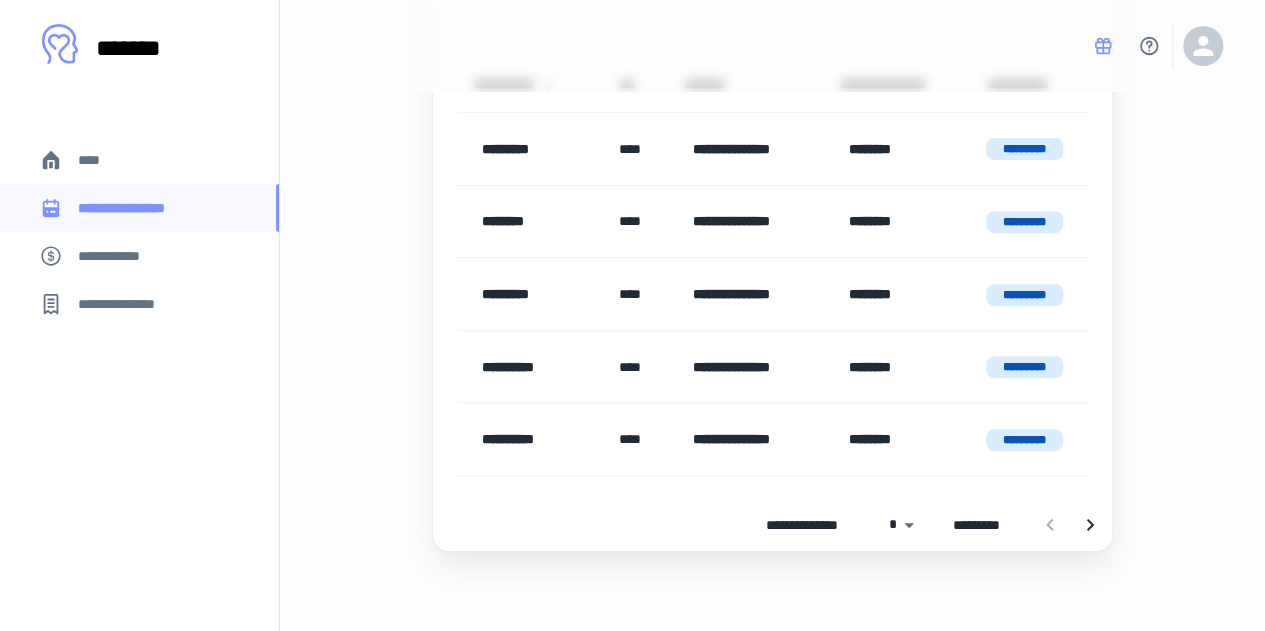click 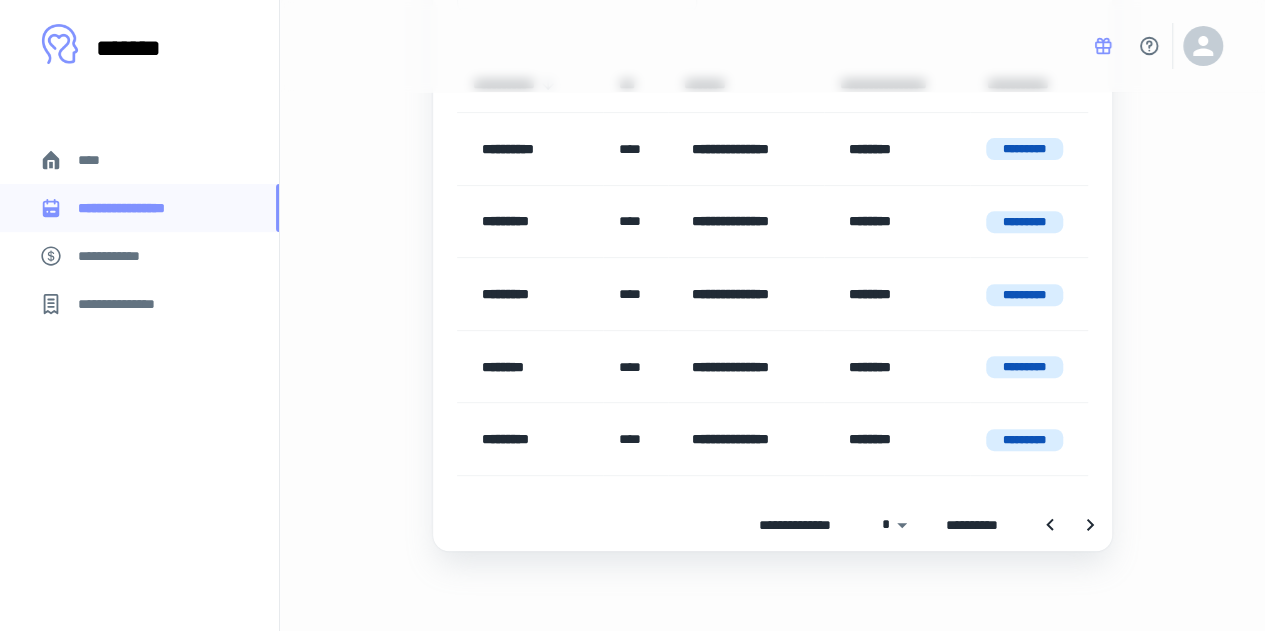 click 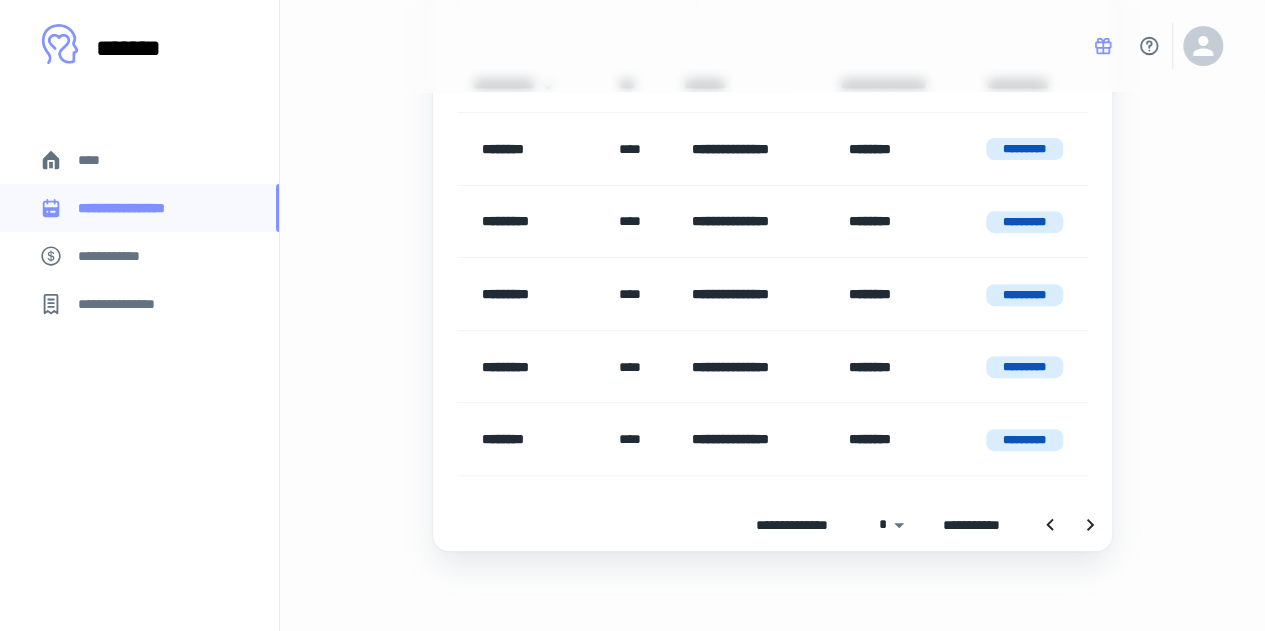 click 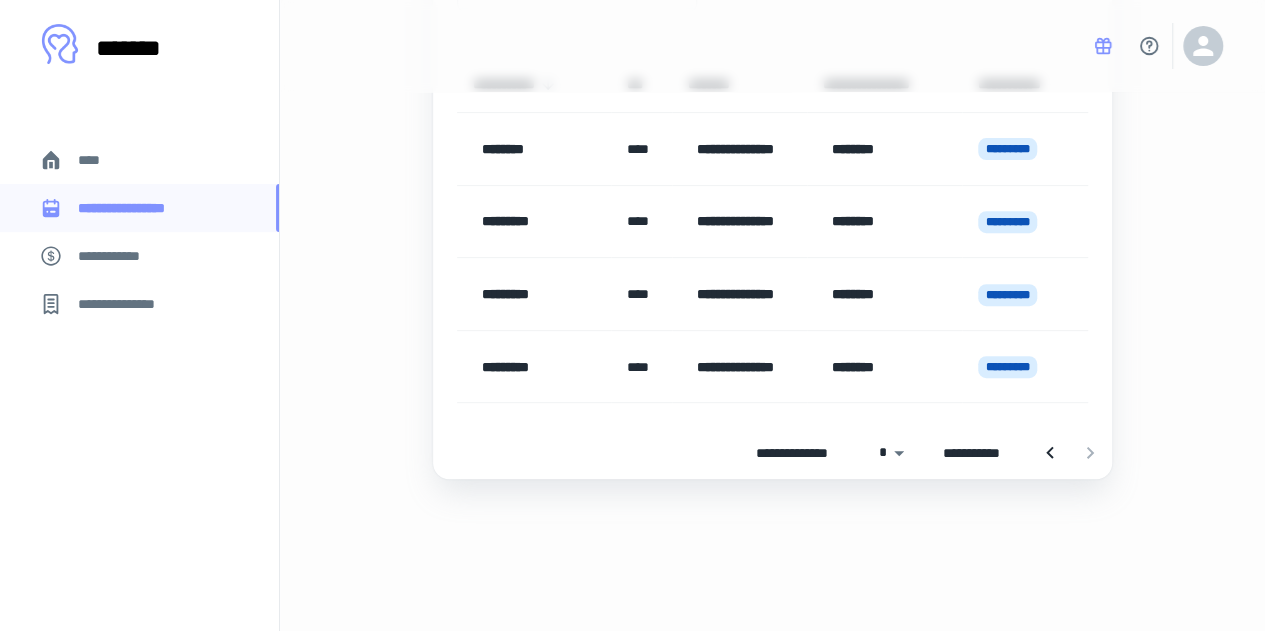 scroll, scrollTop: 192, scrollLeft: 0, axis: vertical 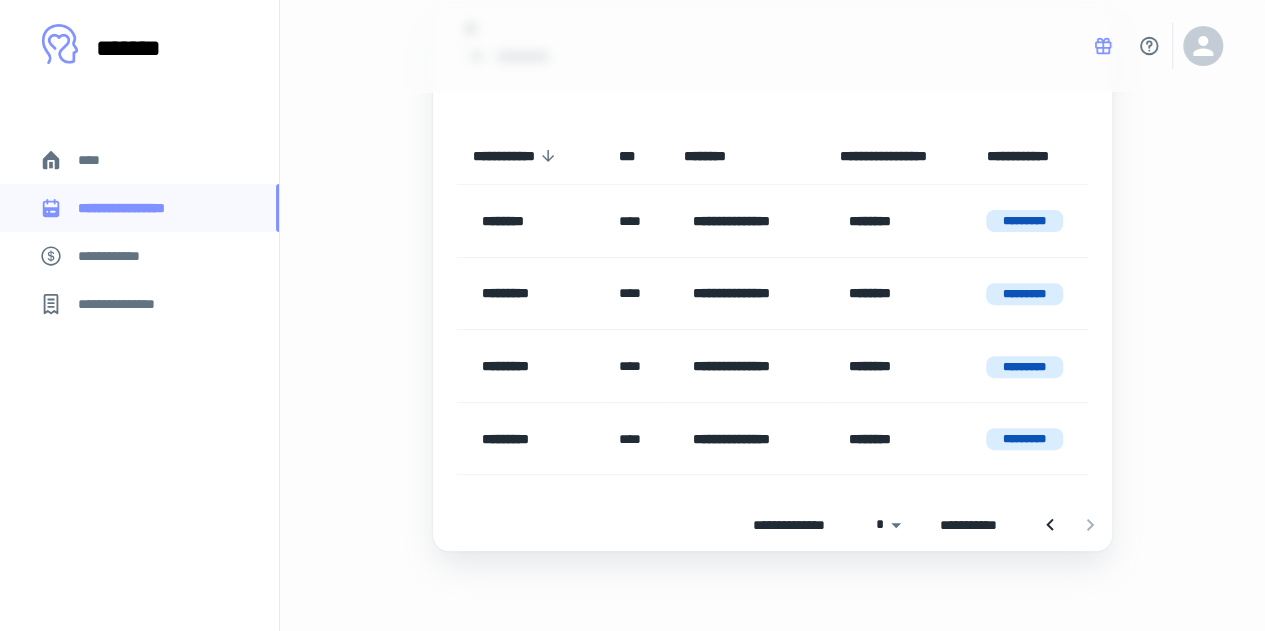 click 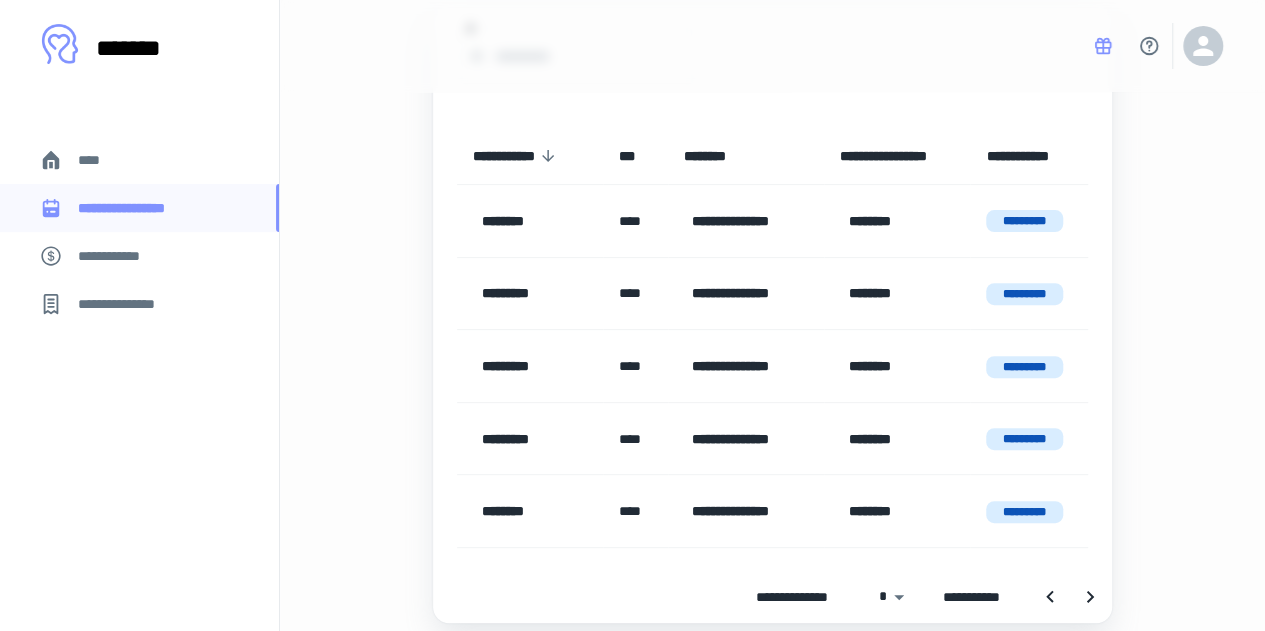 click on "*********" at bounding box center (1028, 511) 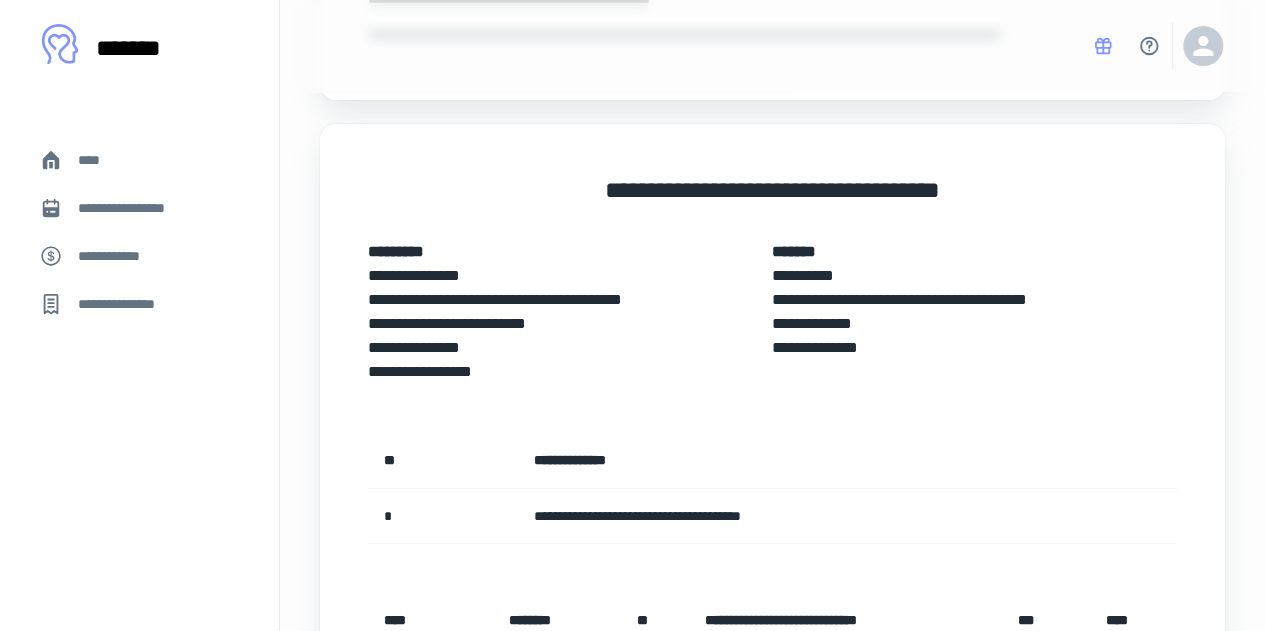 scroll, scrollTop: 500, scrollLeft: 0, axis: vertical 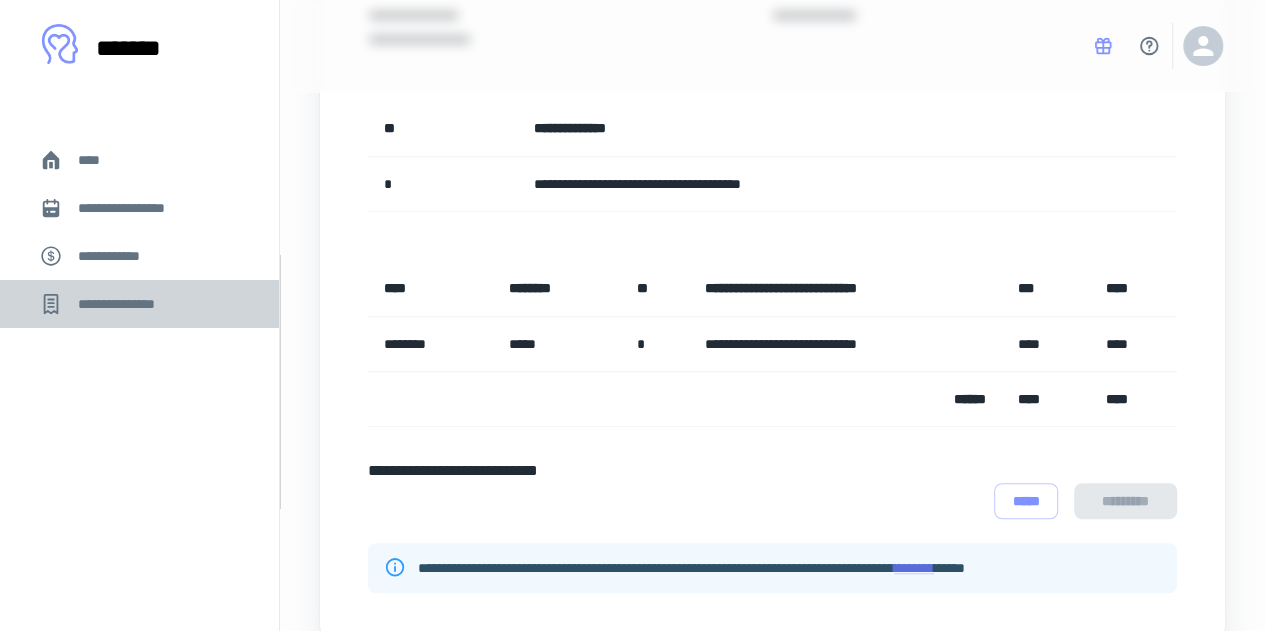 click on "**********" at bounding box center (127, 304) 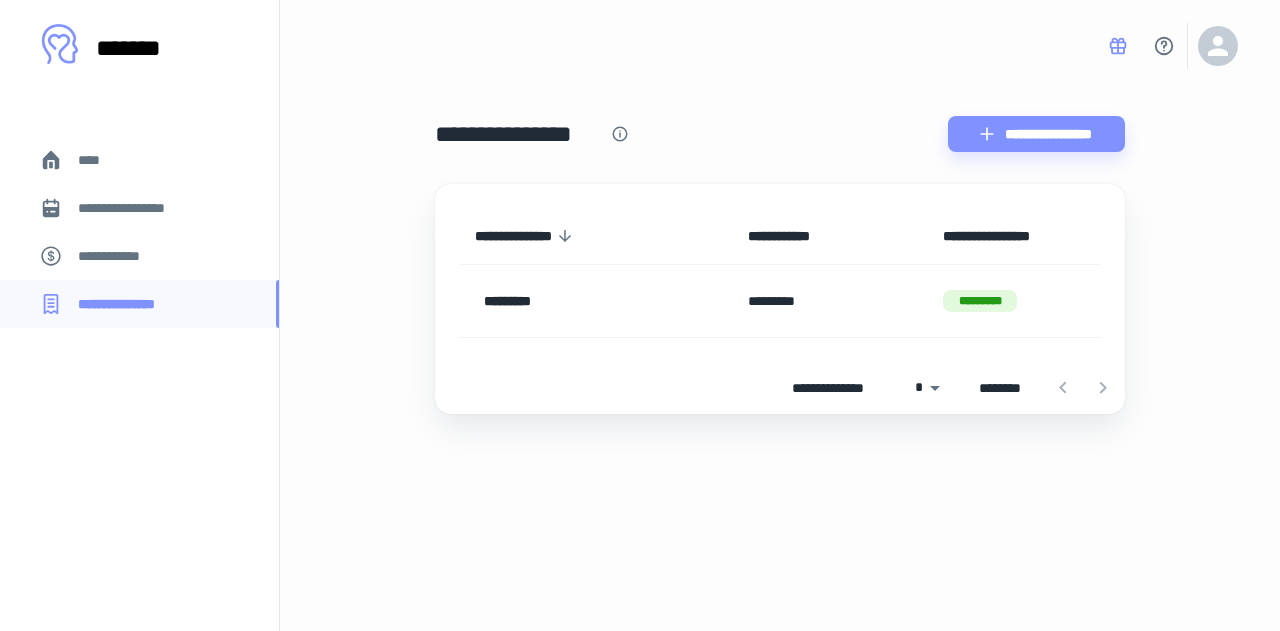 click on "*********" at bounding box center [980, 301] 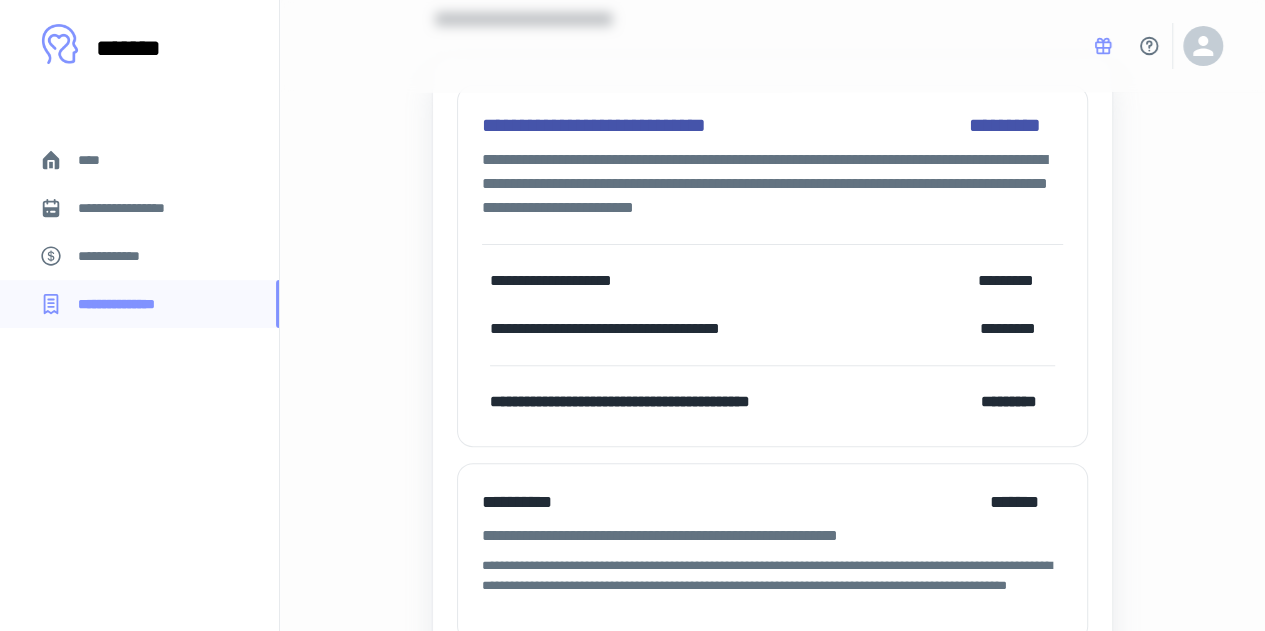 scroll, scrollTop: 288, scrollLeft: 0, axis: vertical 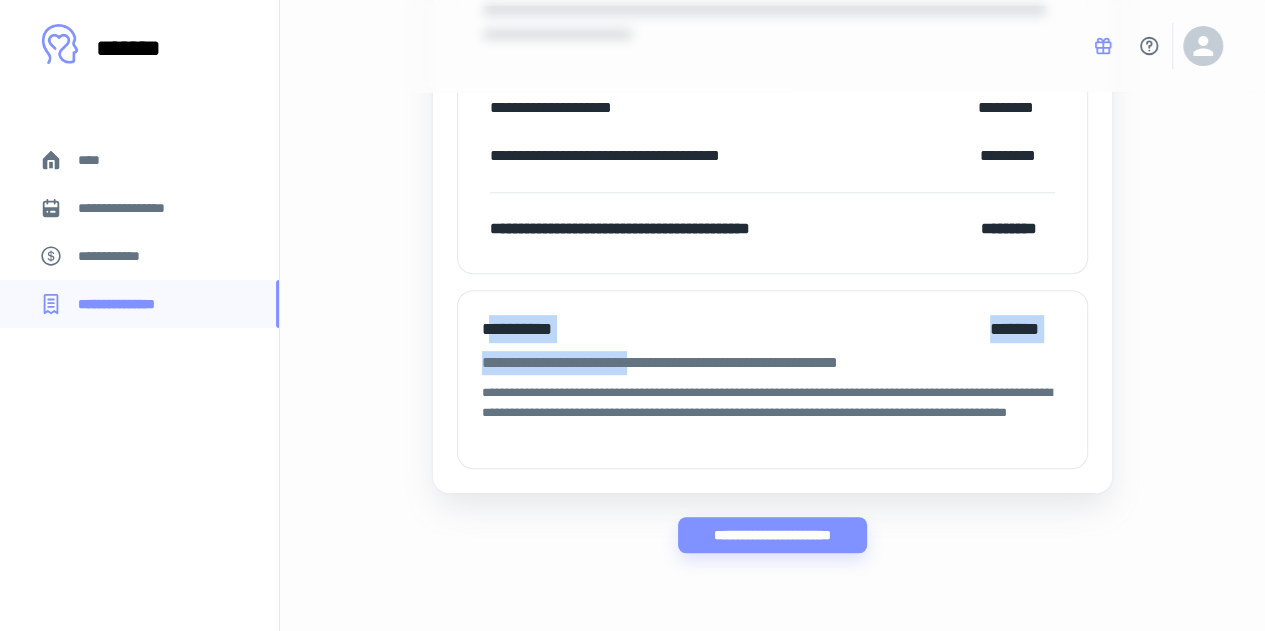 drag, startPoint x: 490, startPoint y: 326, endPoint x: 660, endPoint y: 374, distance: 176.64655 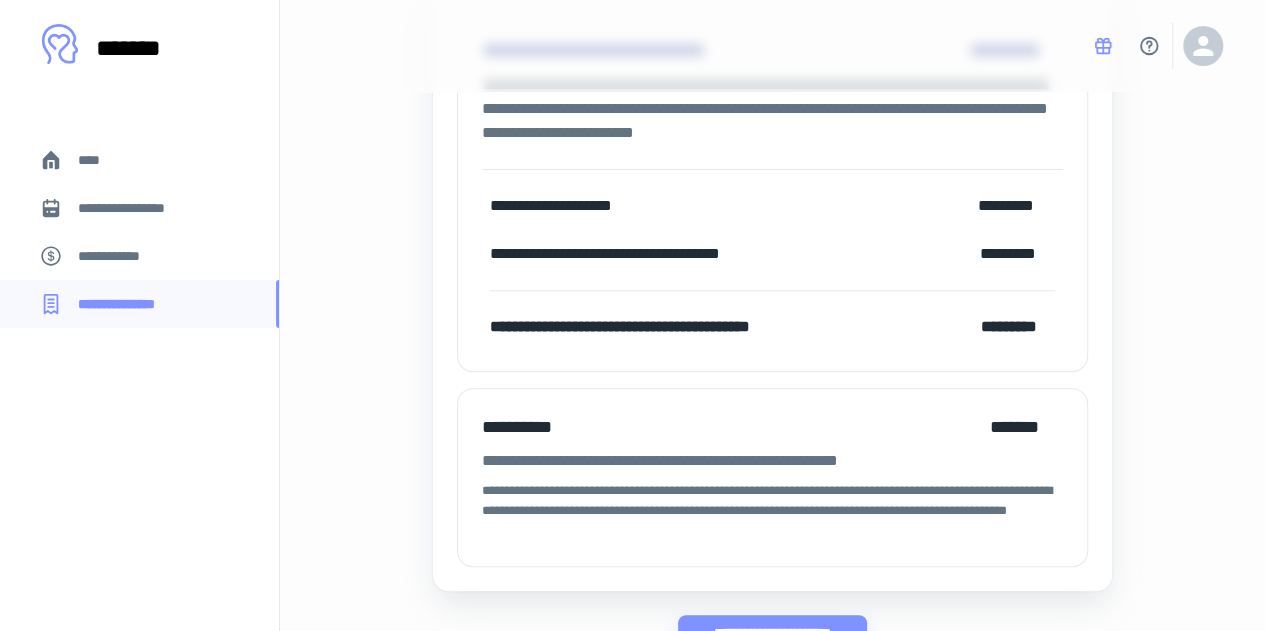 scroll, scrollTop: 0, scrollLeft: 0, axis: both 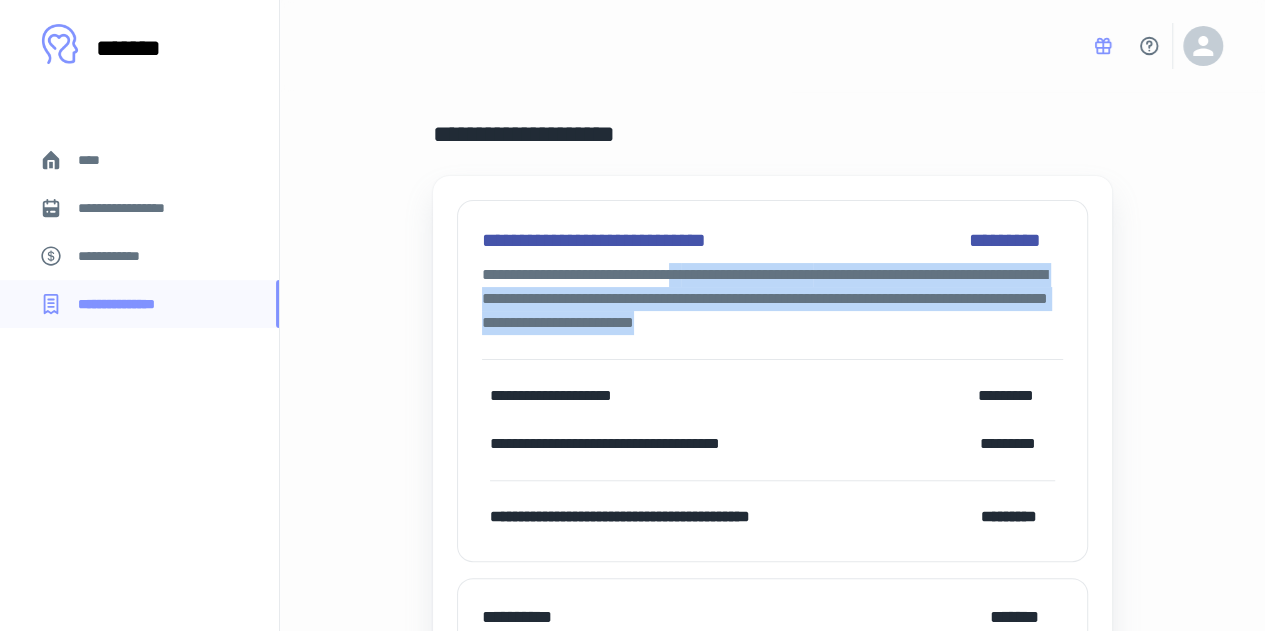drag, startPoint x: 720, startPoint y: 280, endPoint x: 1026, endPoint y: 321, distance: 308.73453 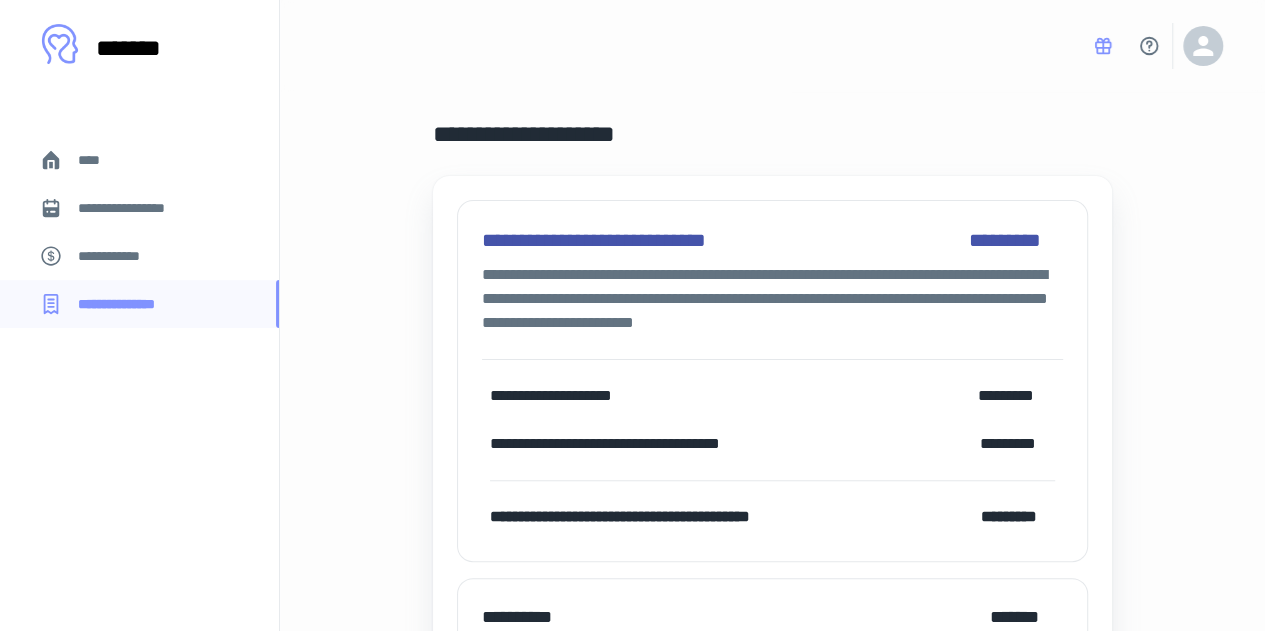 scroll, scrollTop: 288, scrollLeft: 0, axis: vertical 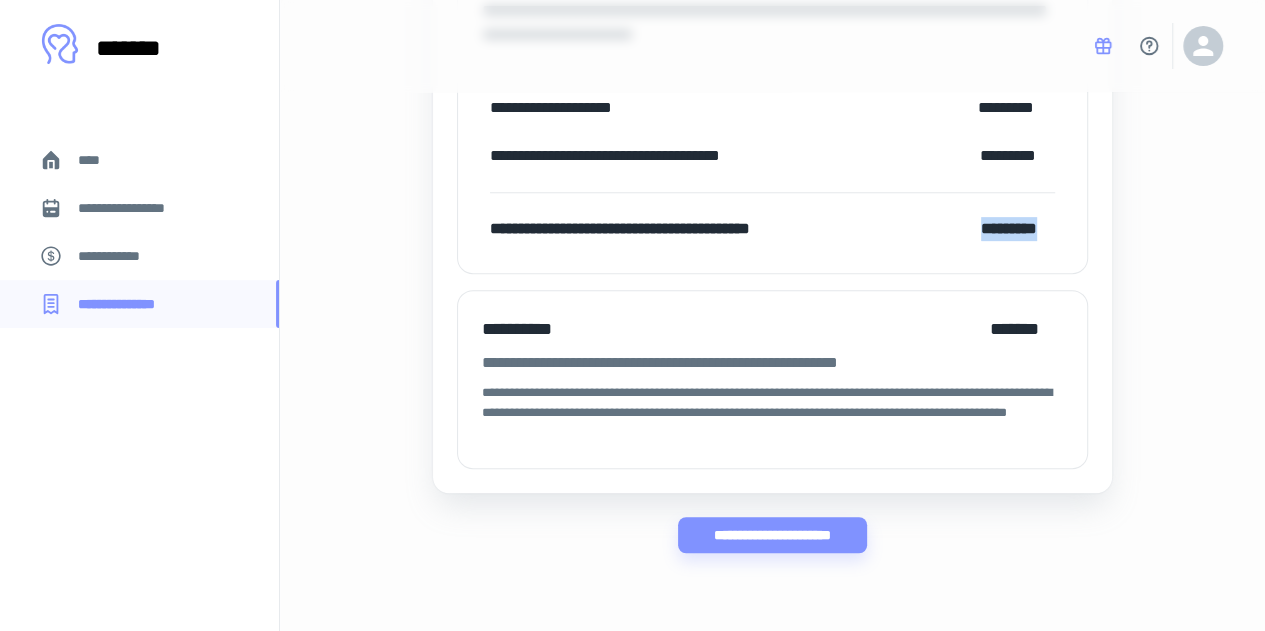 drag, startPoint x: 962, startPoint y: 229, endPoint x: 1112, endPoint y: 234, distance: 150.08331 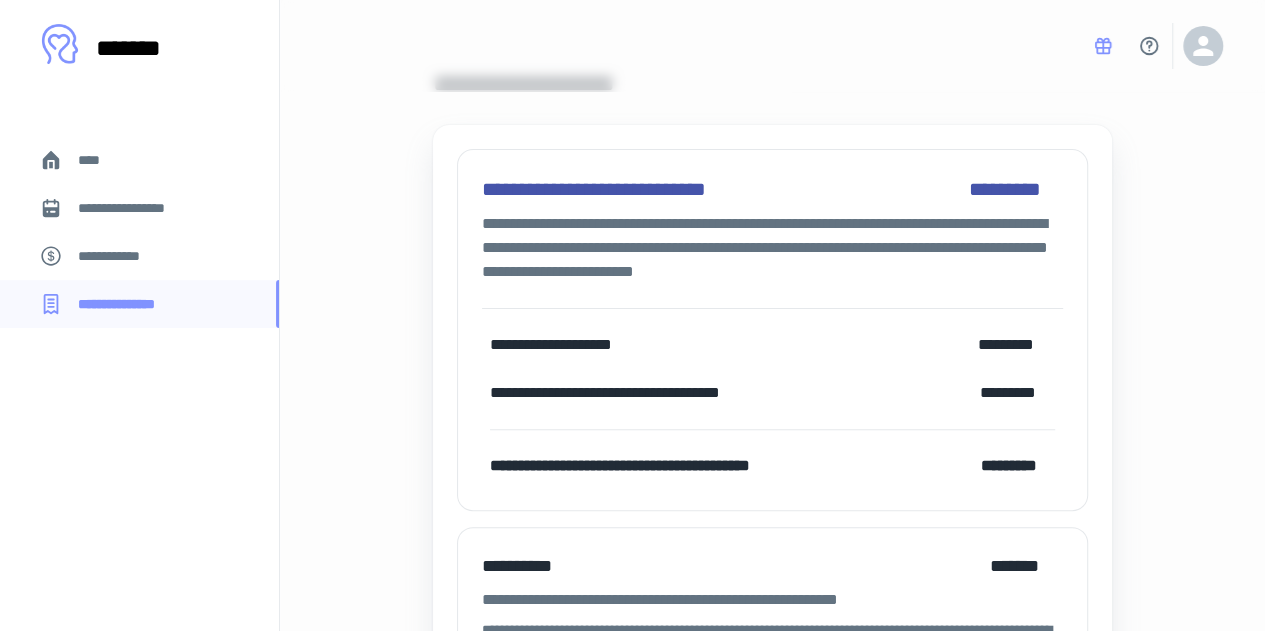 scroll, scrollTop: 0, scrollLeft: 0, axis: both 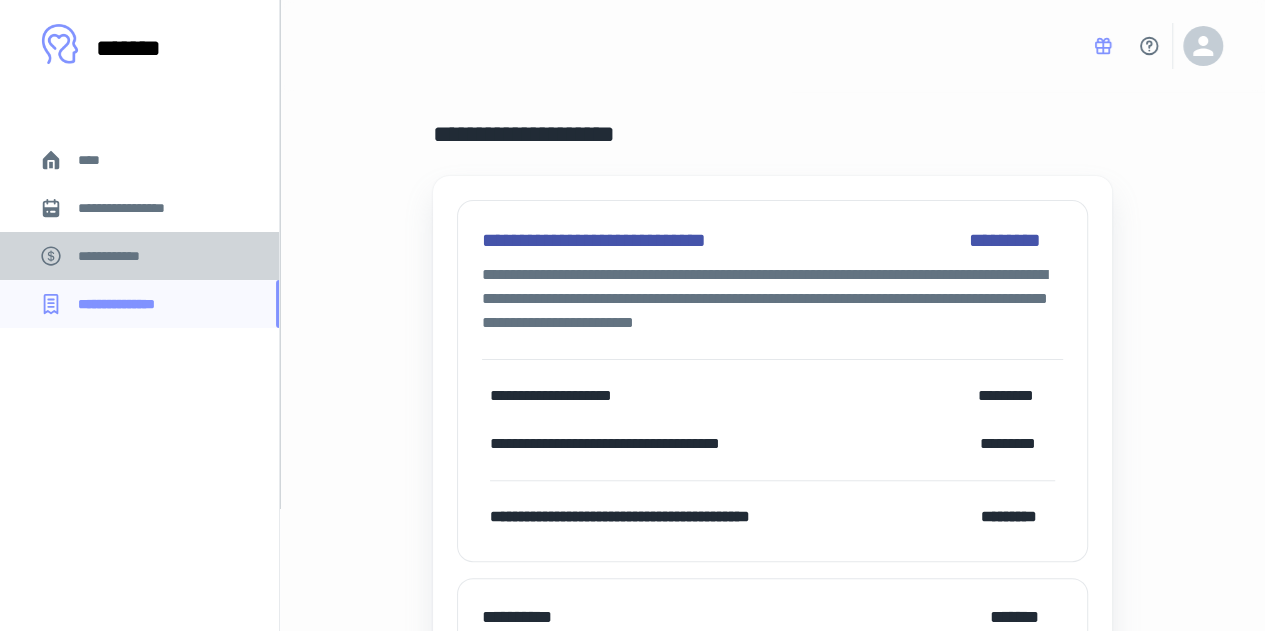 click on "**********" at bounding box center [119, 256] 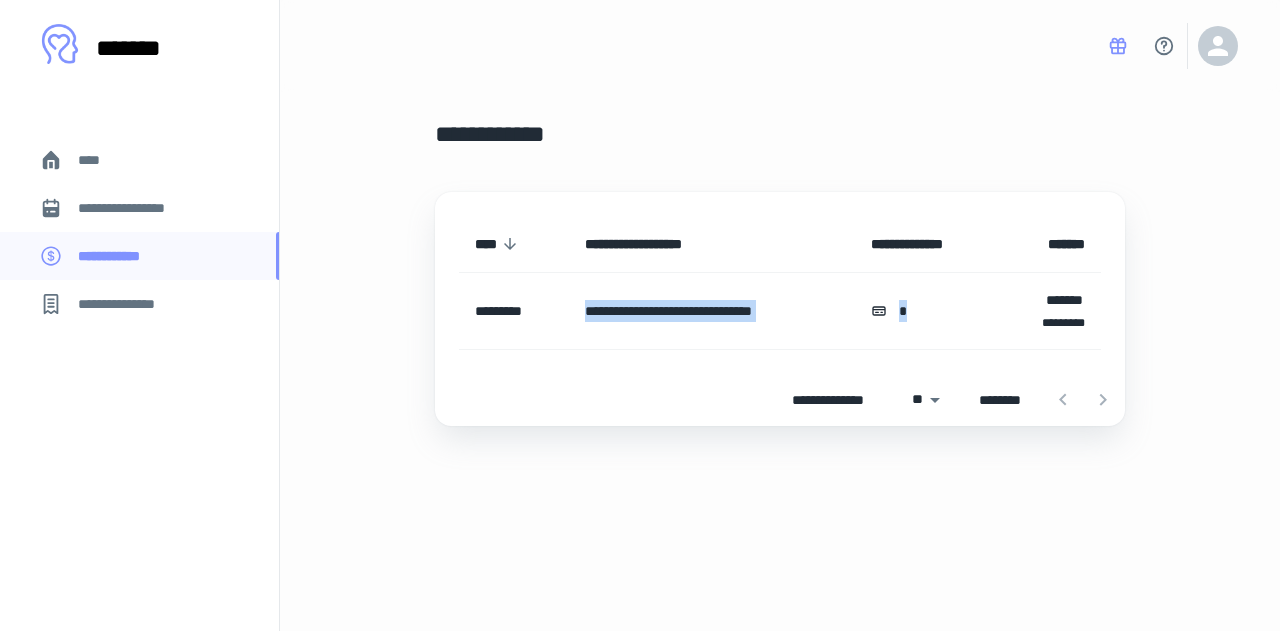 drag, startPoint x: 891, startPoint y: 304, endPoint x: 582, endPoint y: 321, distance: 309.4673 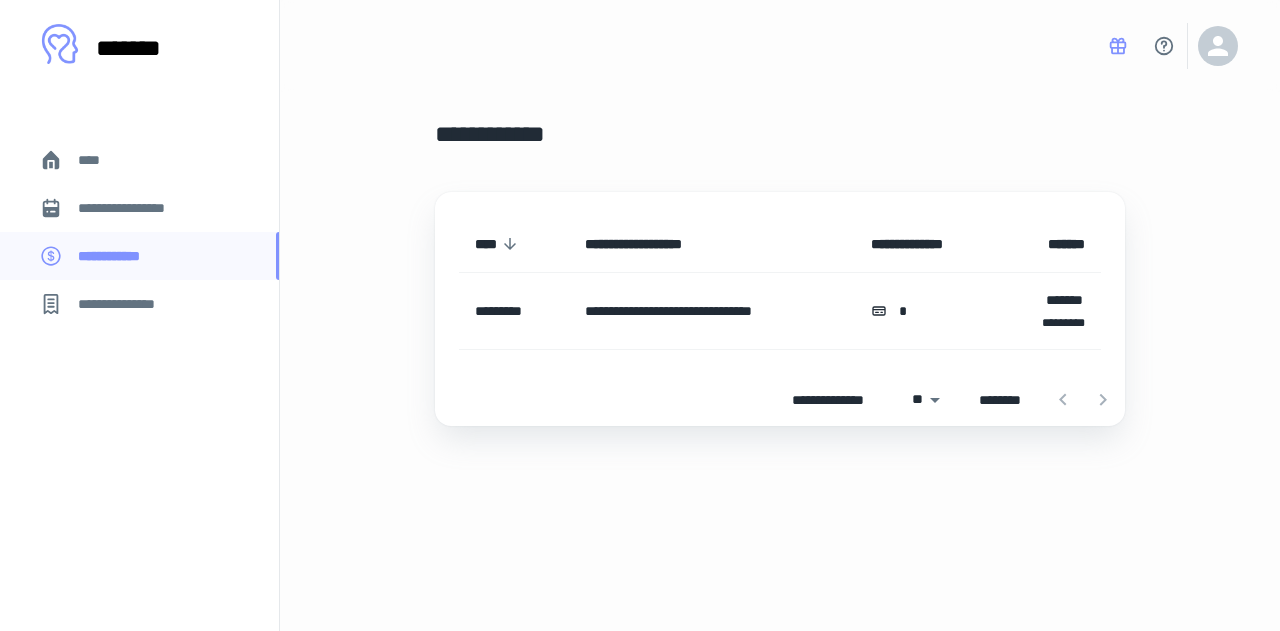 click on "****" at bounding box center [97, 160] 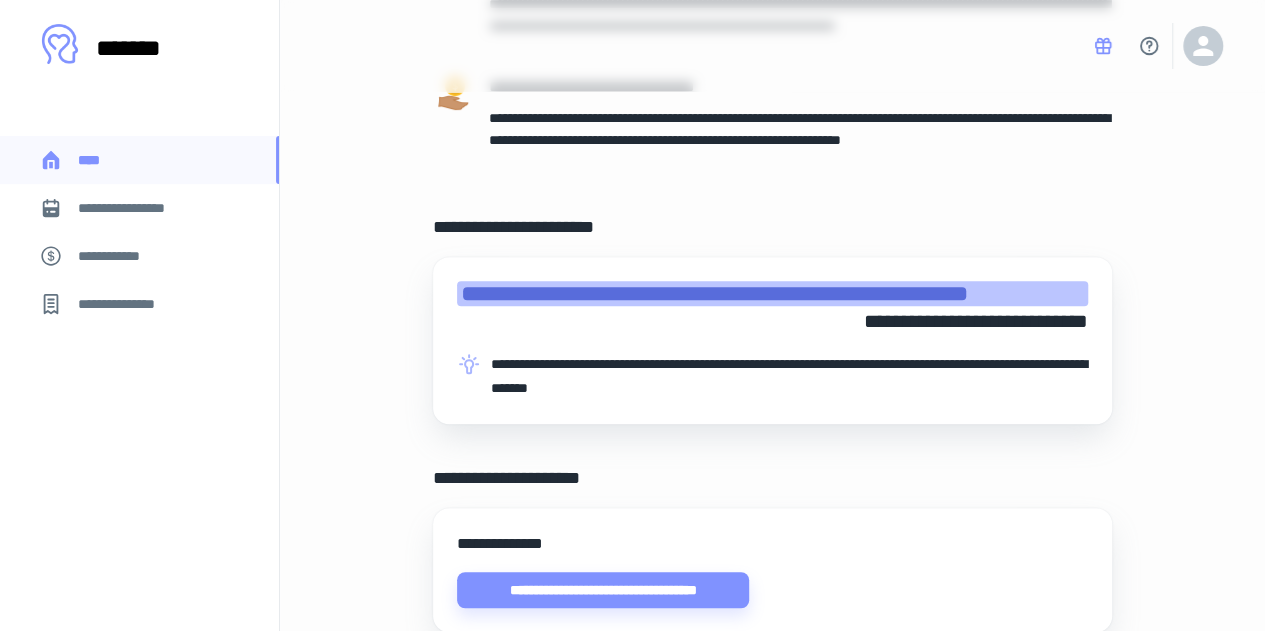 scroll, scrollTop: 400, scrollLeft: 0, axis: vertical 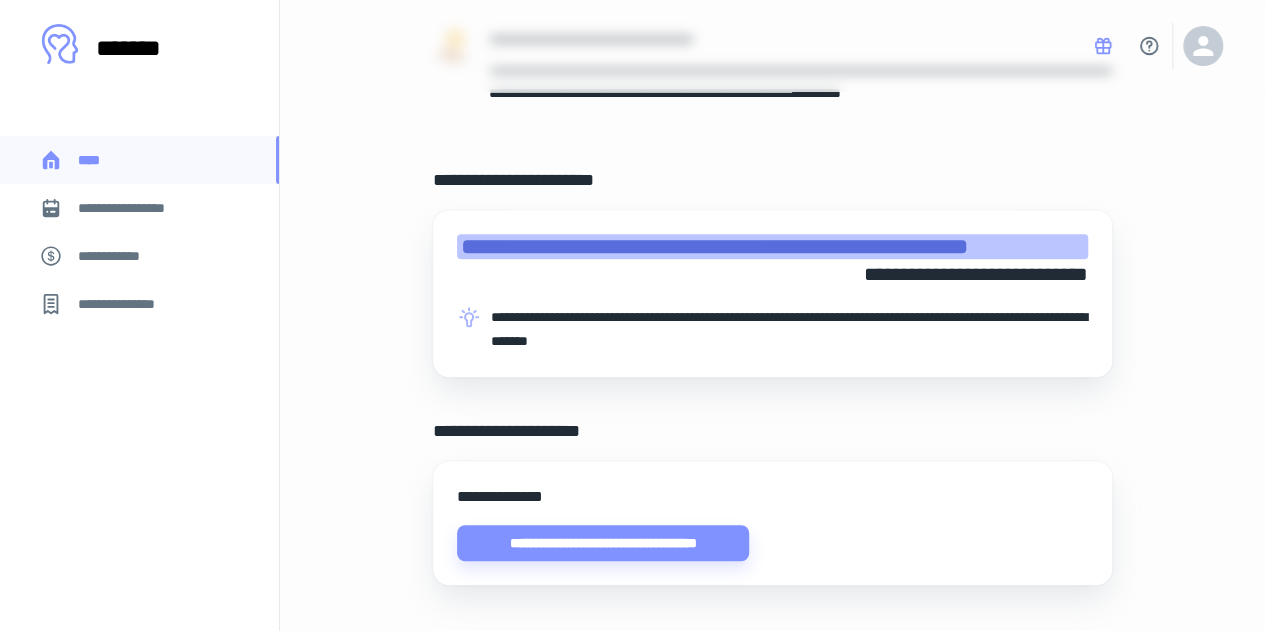 drag, startPoint x: 972, startPoint y: 249, endPoint x: 1110, endPoint y: 257, distance: 138.23169 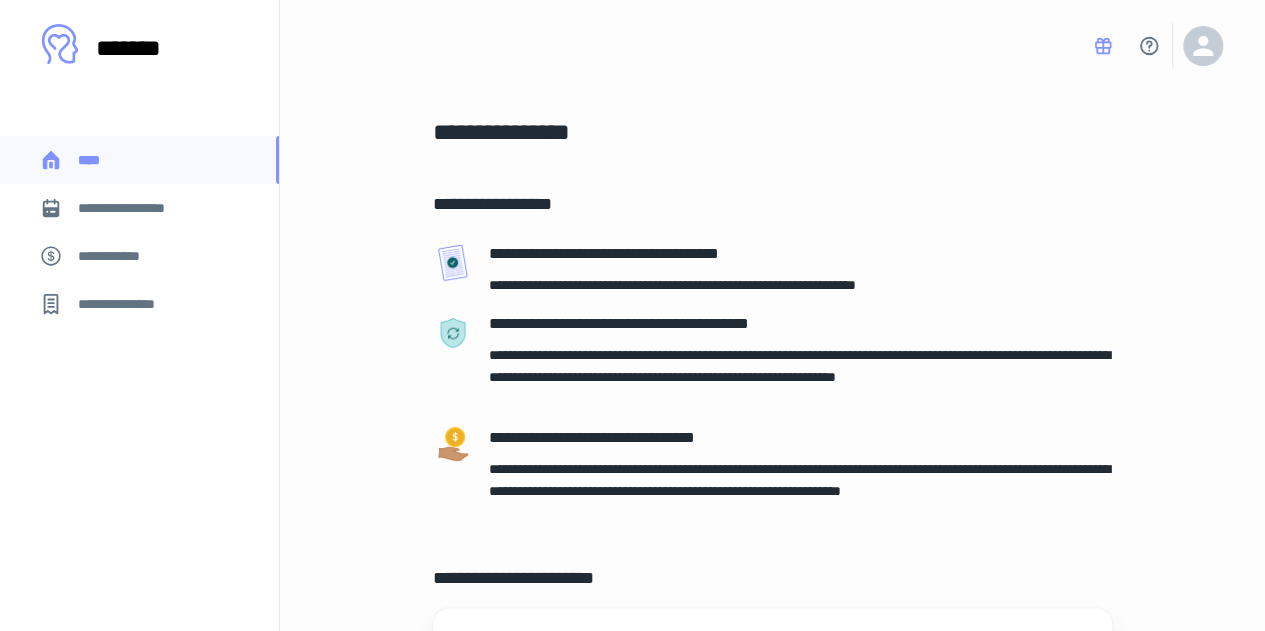 scroll, scrollTop: 0, scrollLeft: 0, axis: both 